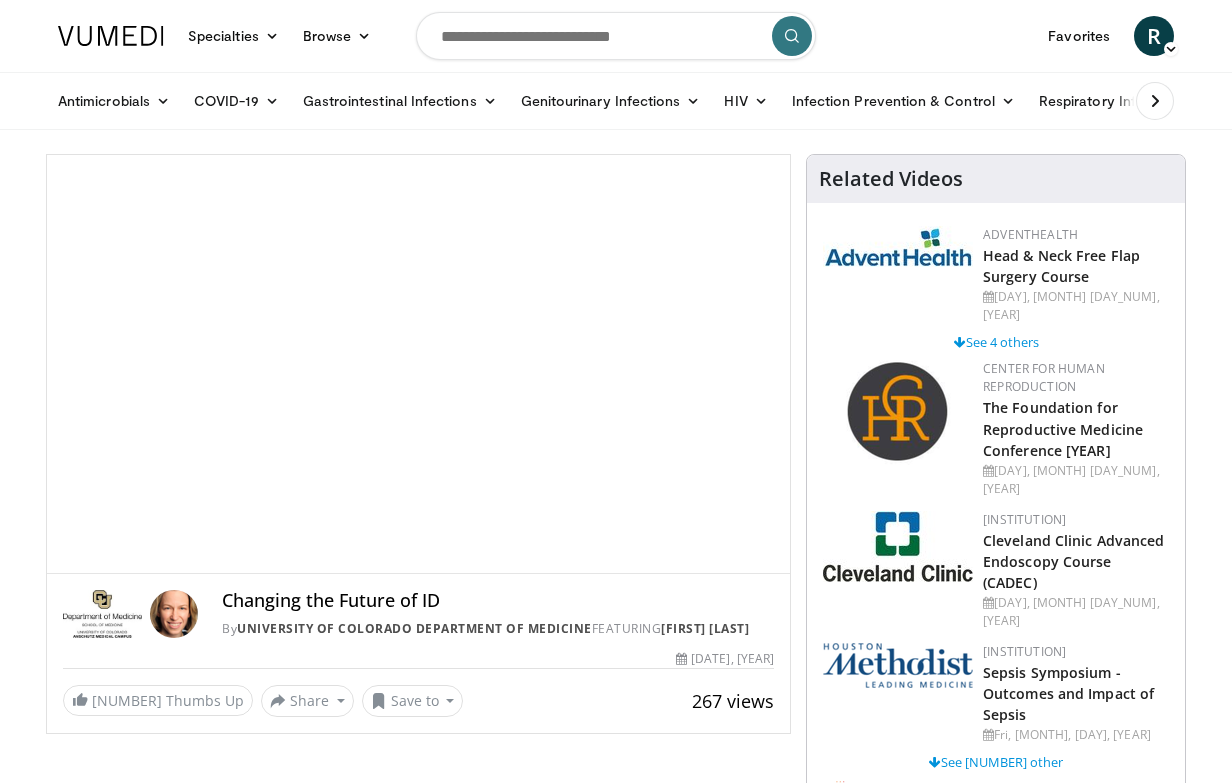 scroll, scrollTop: 0, scrollLeft: 0, axis: both 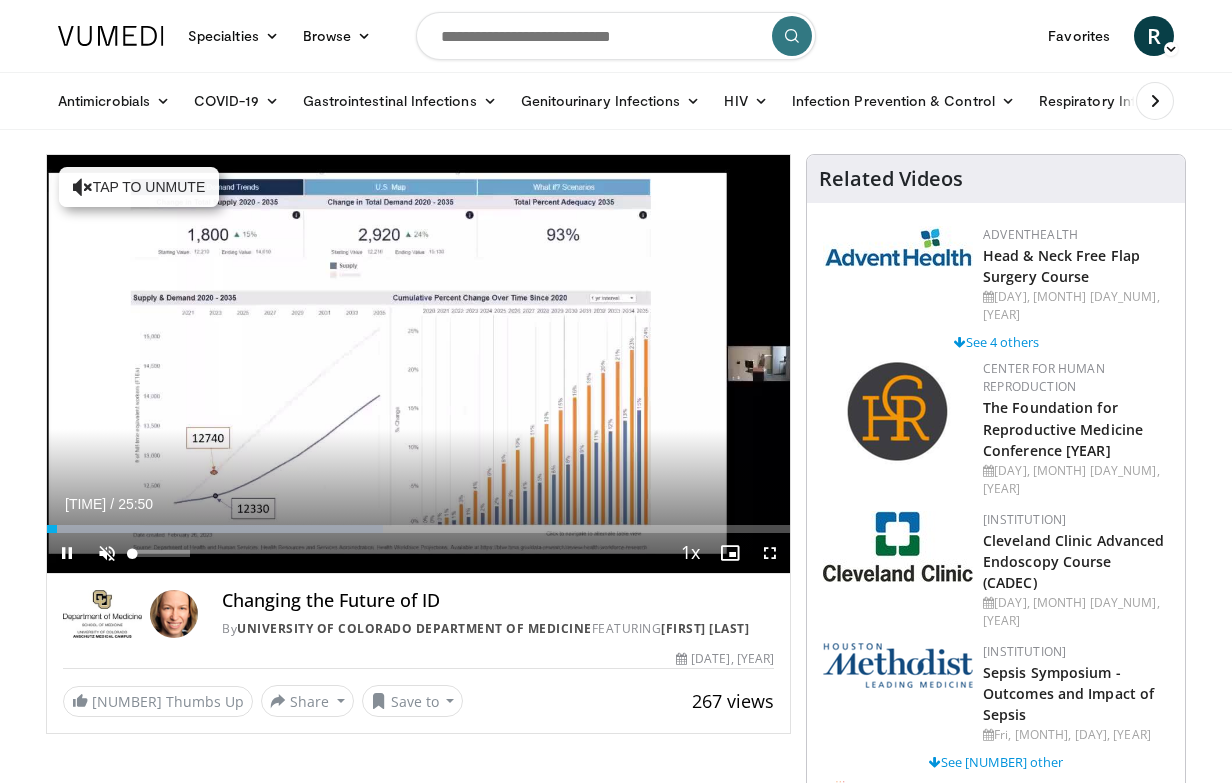 click at bounding box center (107, 553) 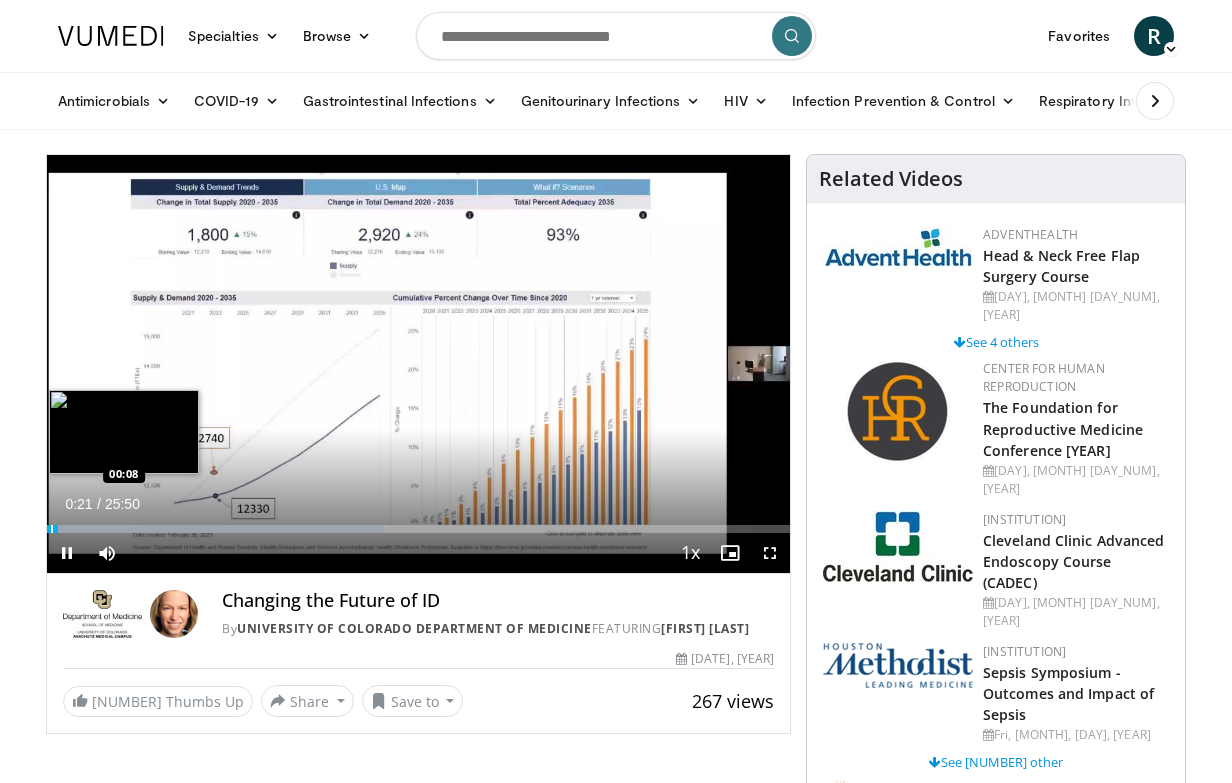 click at bounding box center (52, 529) 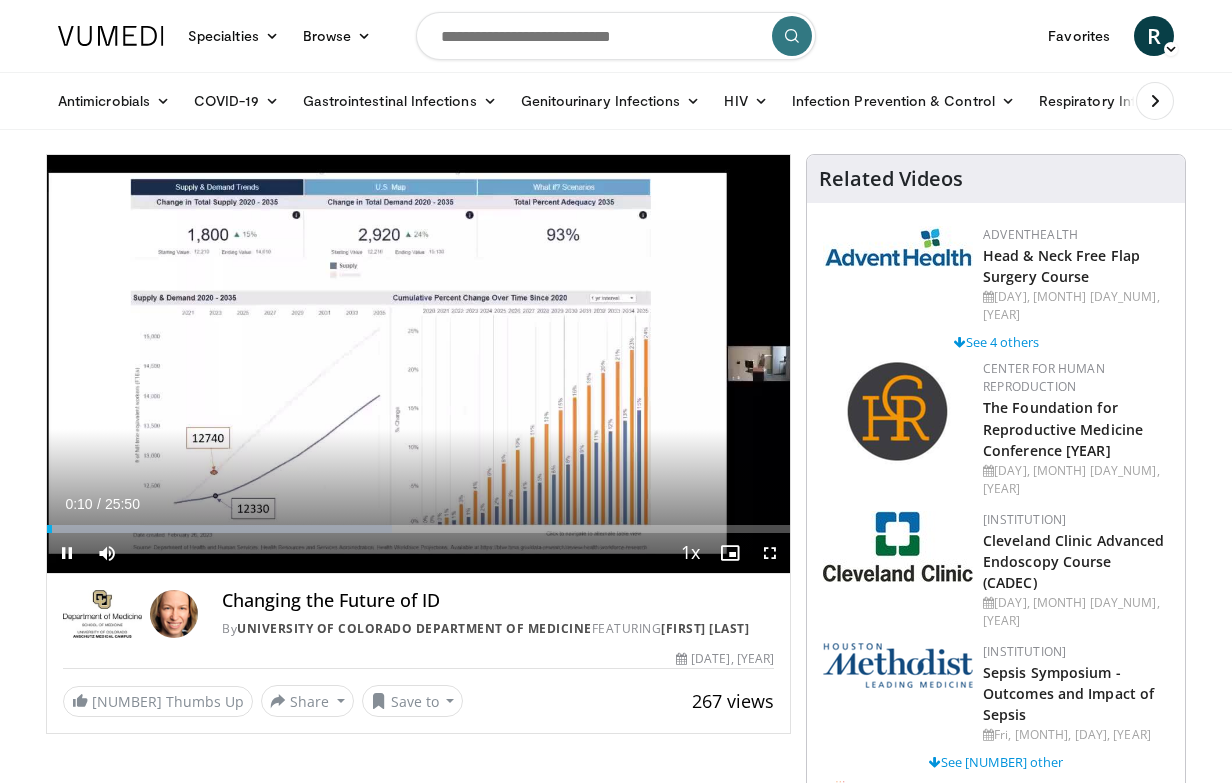 click at bounding box center (67, 553) 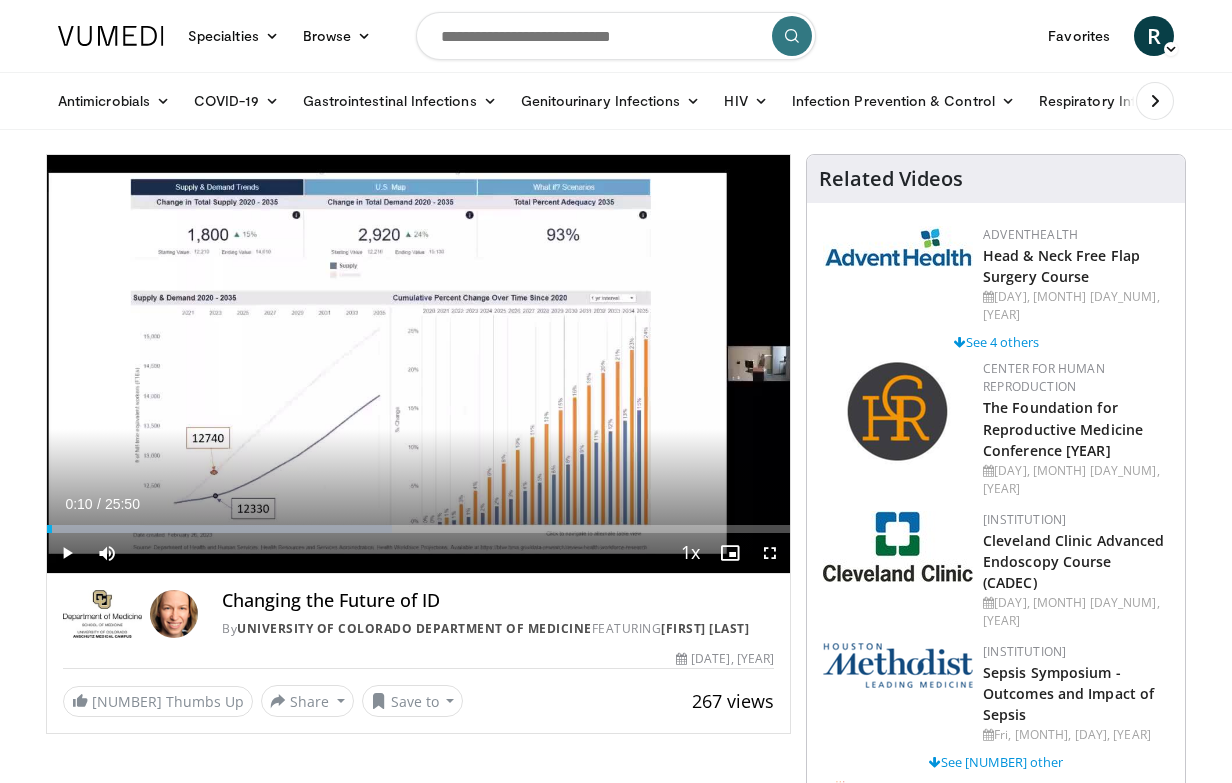 click at bounding box center [770, 553] 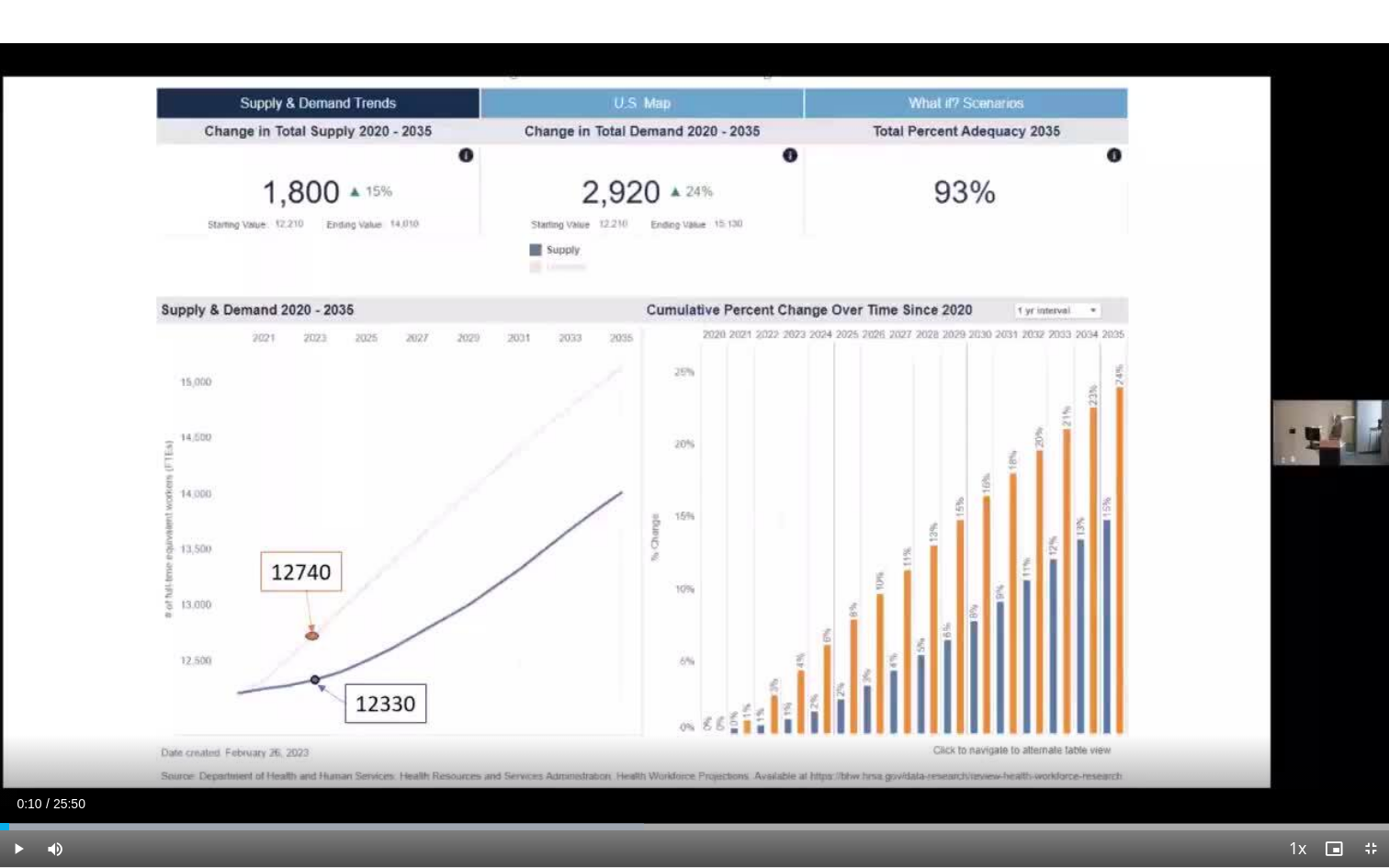 click at bounding box center (18, 849) 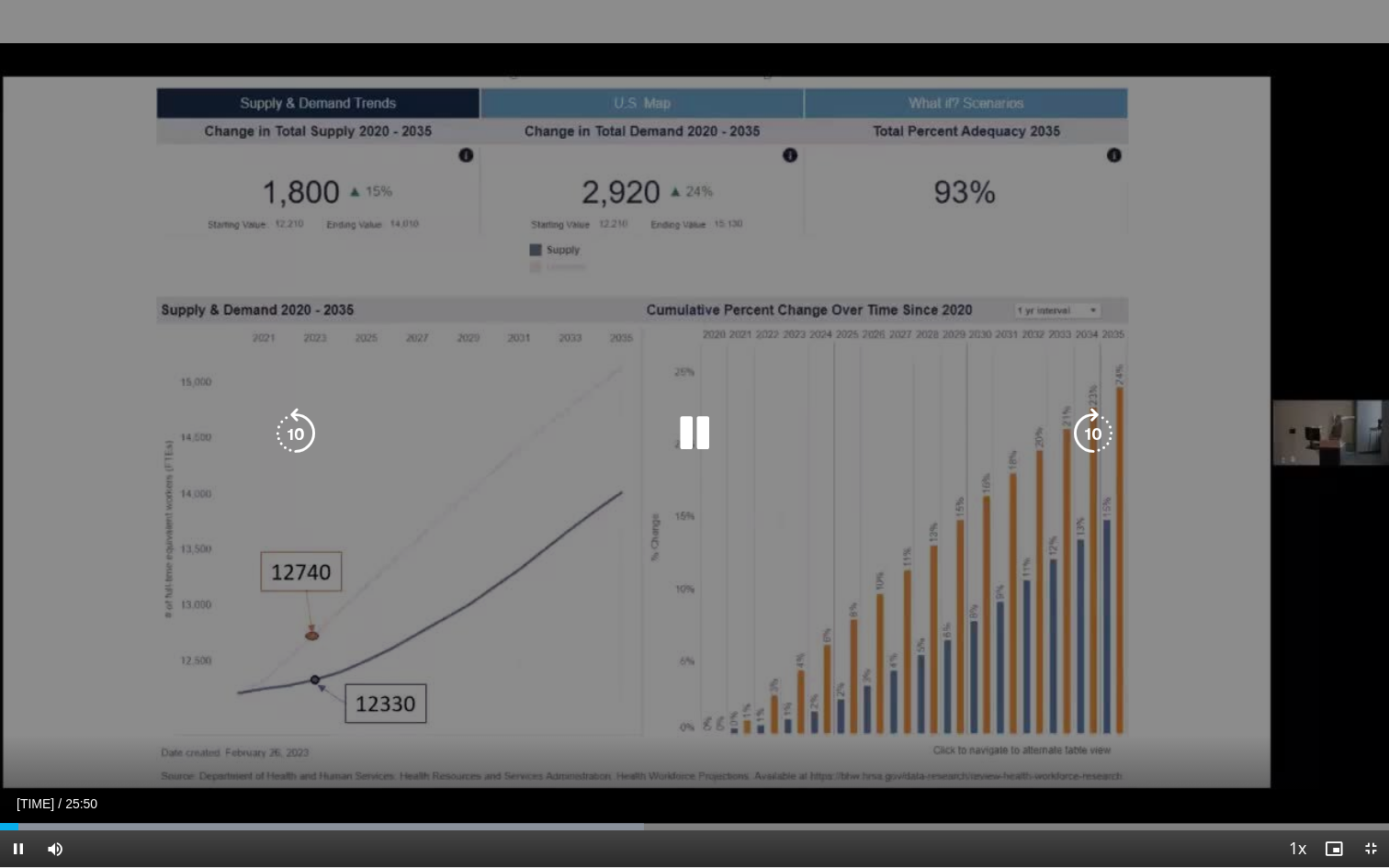 click at bounding box center [694, 434] 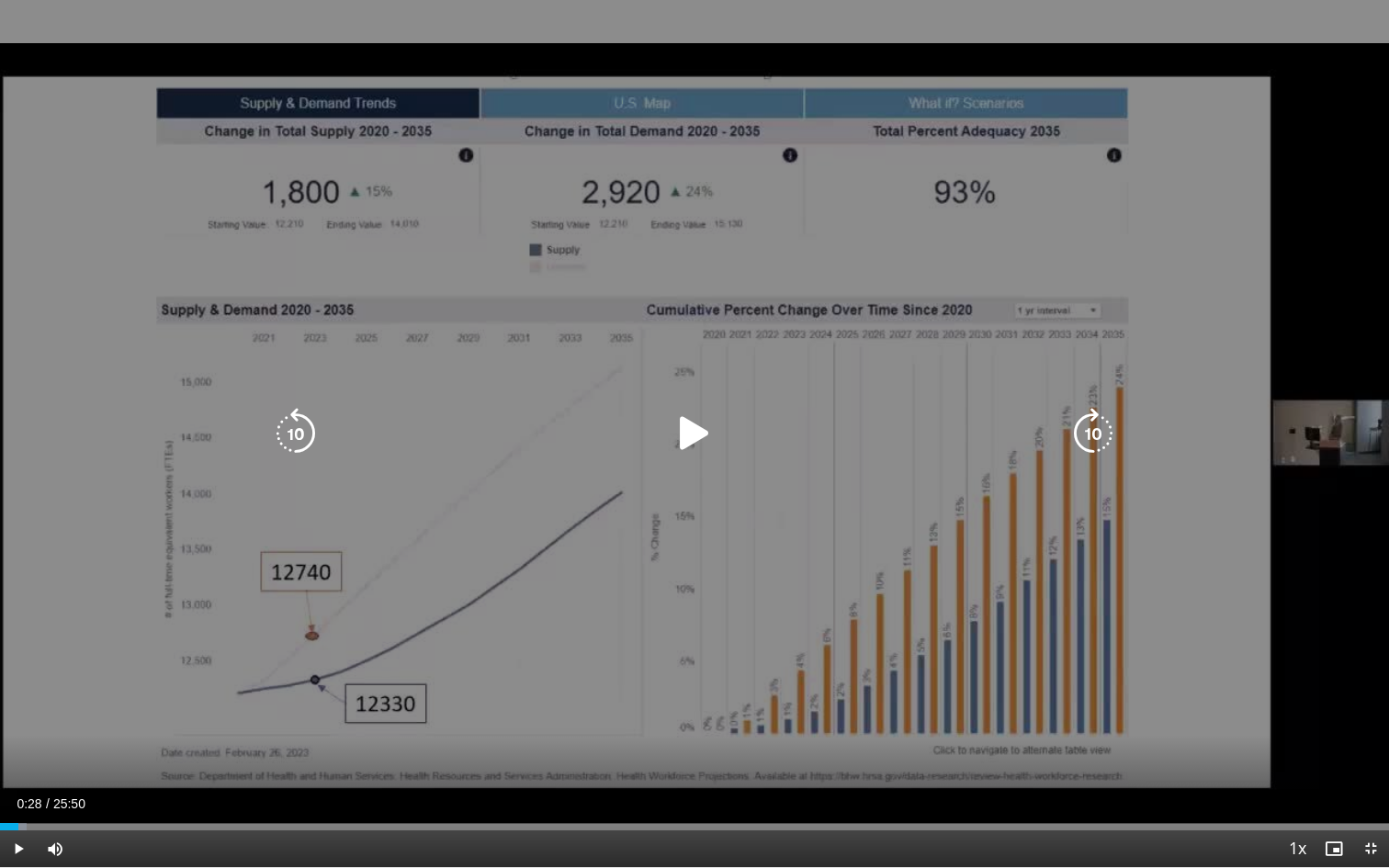 click at bounding box center (694, 434) 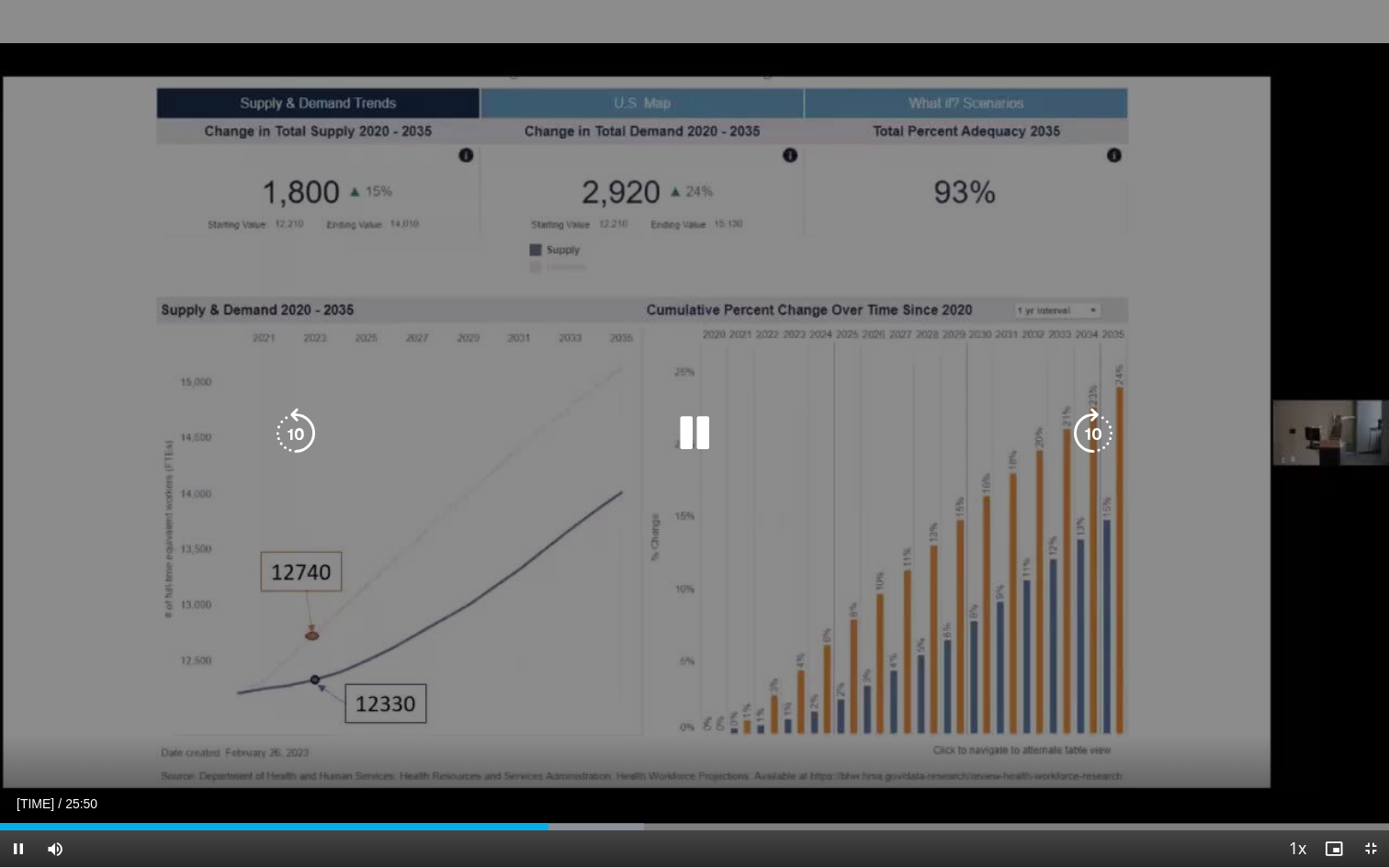 click at bounding box center (296, 434) 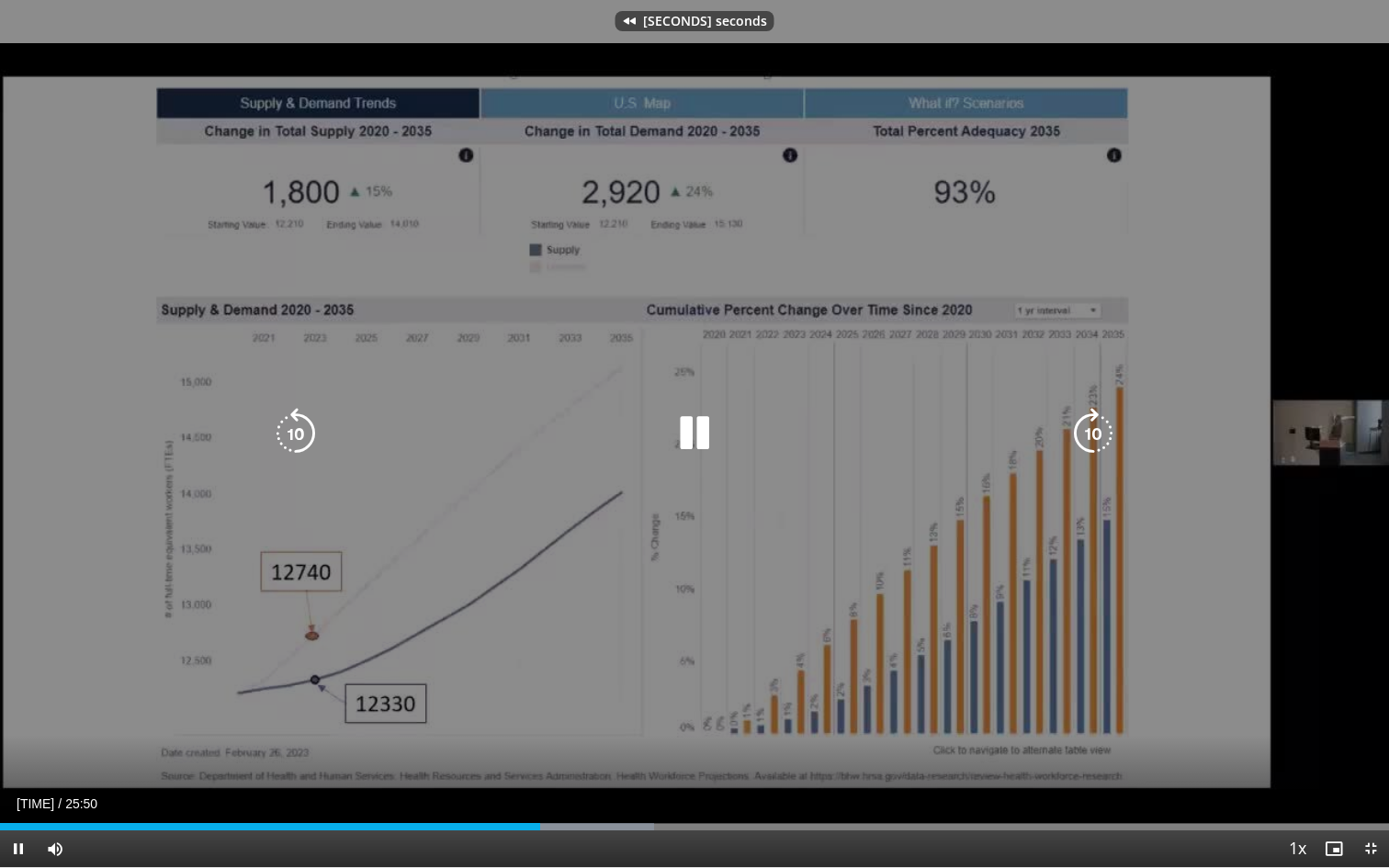 click at bounding box center [296, 434] 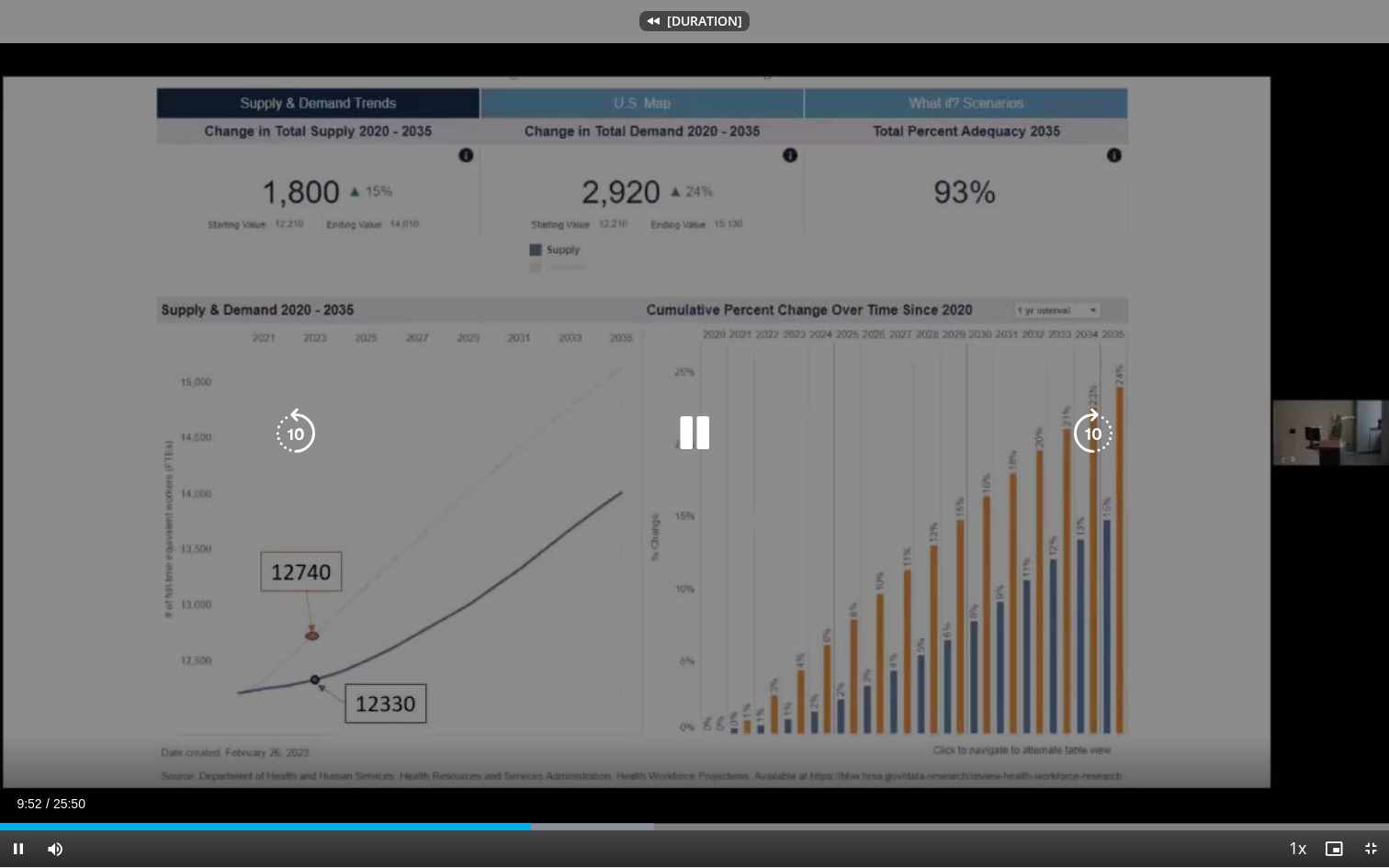 click at bounding box center [296, 434] 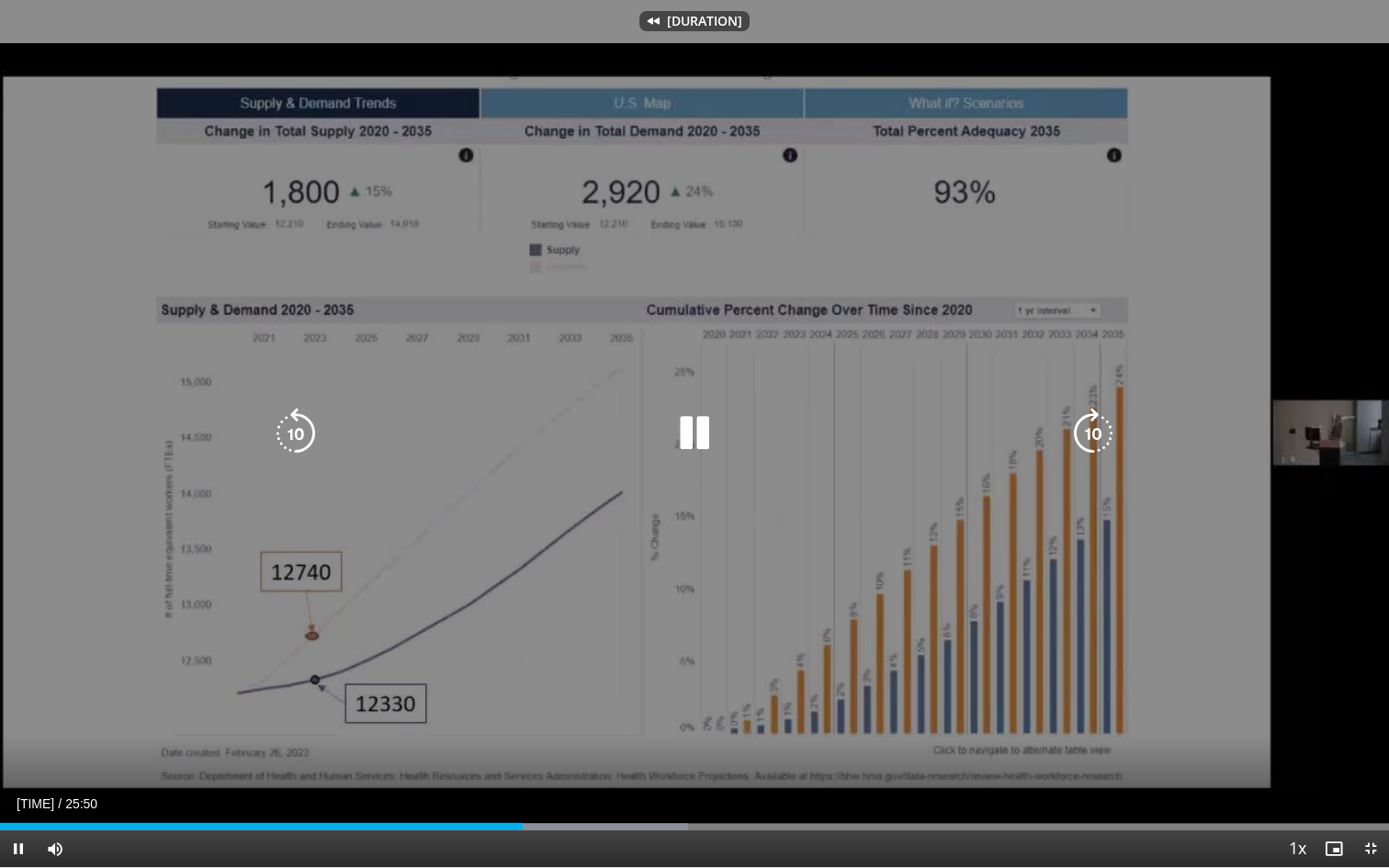 click at bounding box center (296, 434) 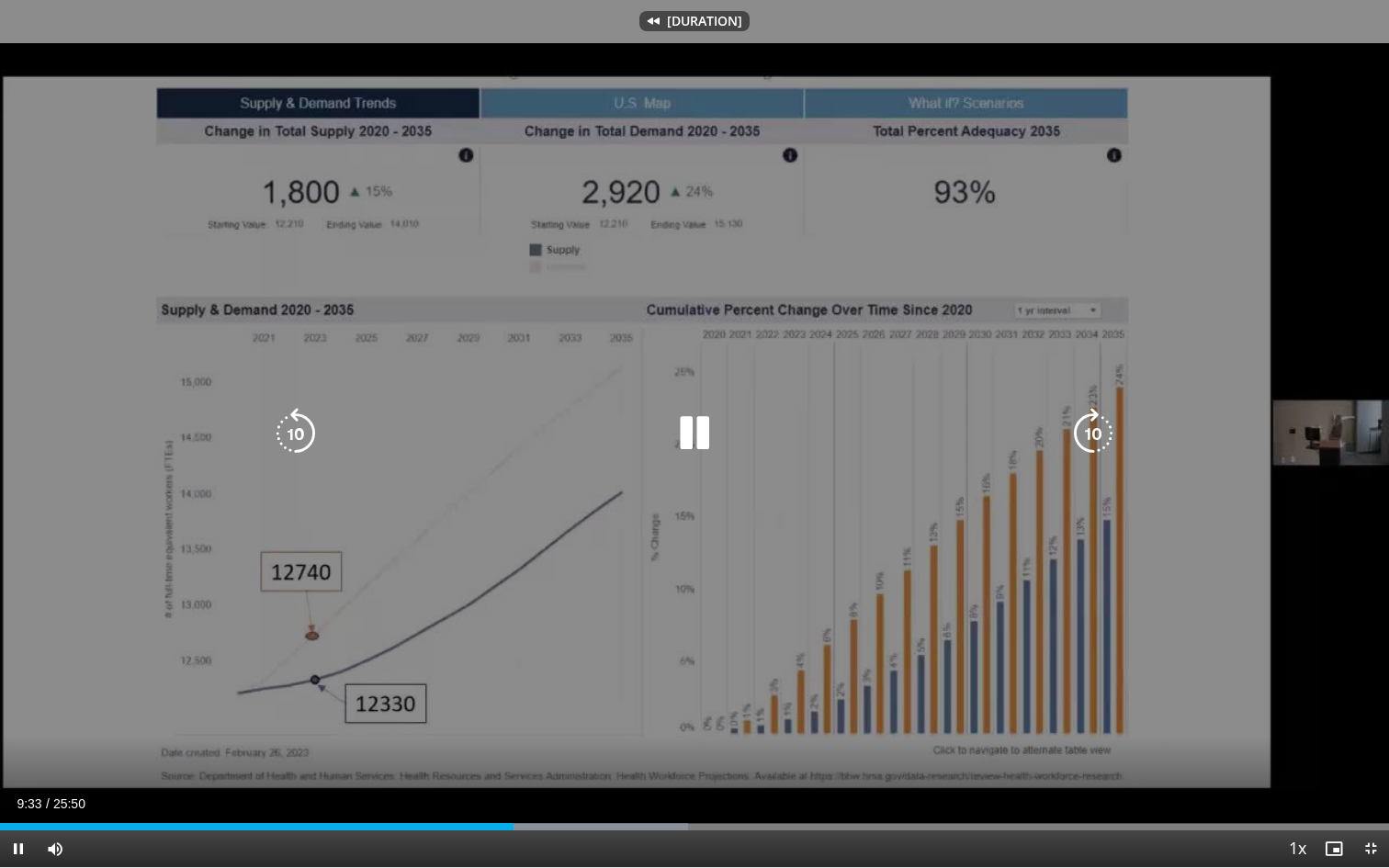 click at bounding box center (296, 434) 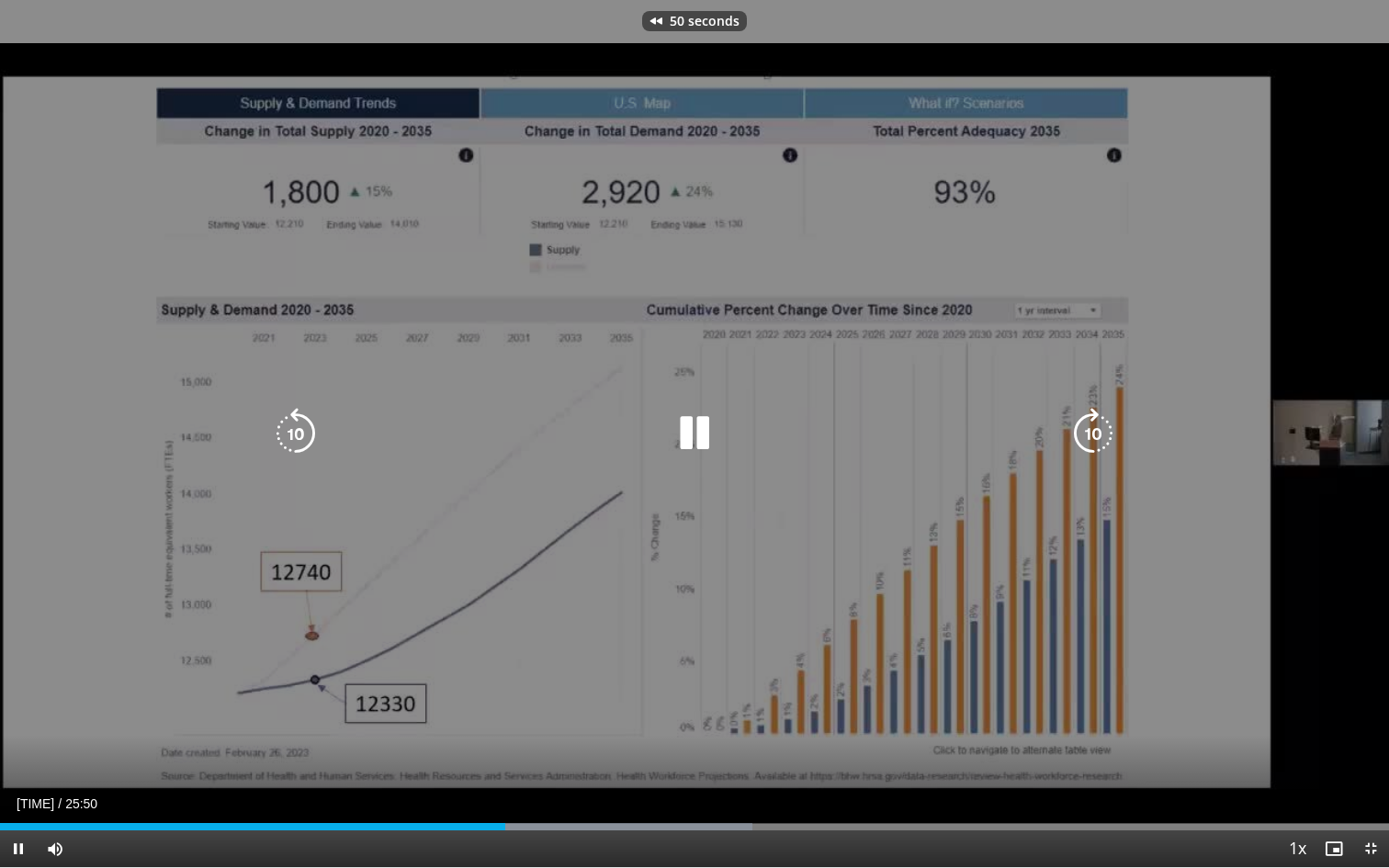 click at bounding box center [296, 434] 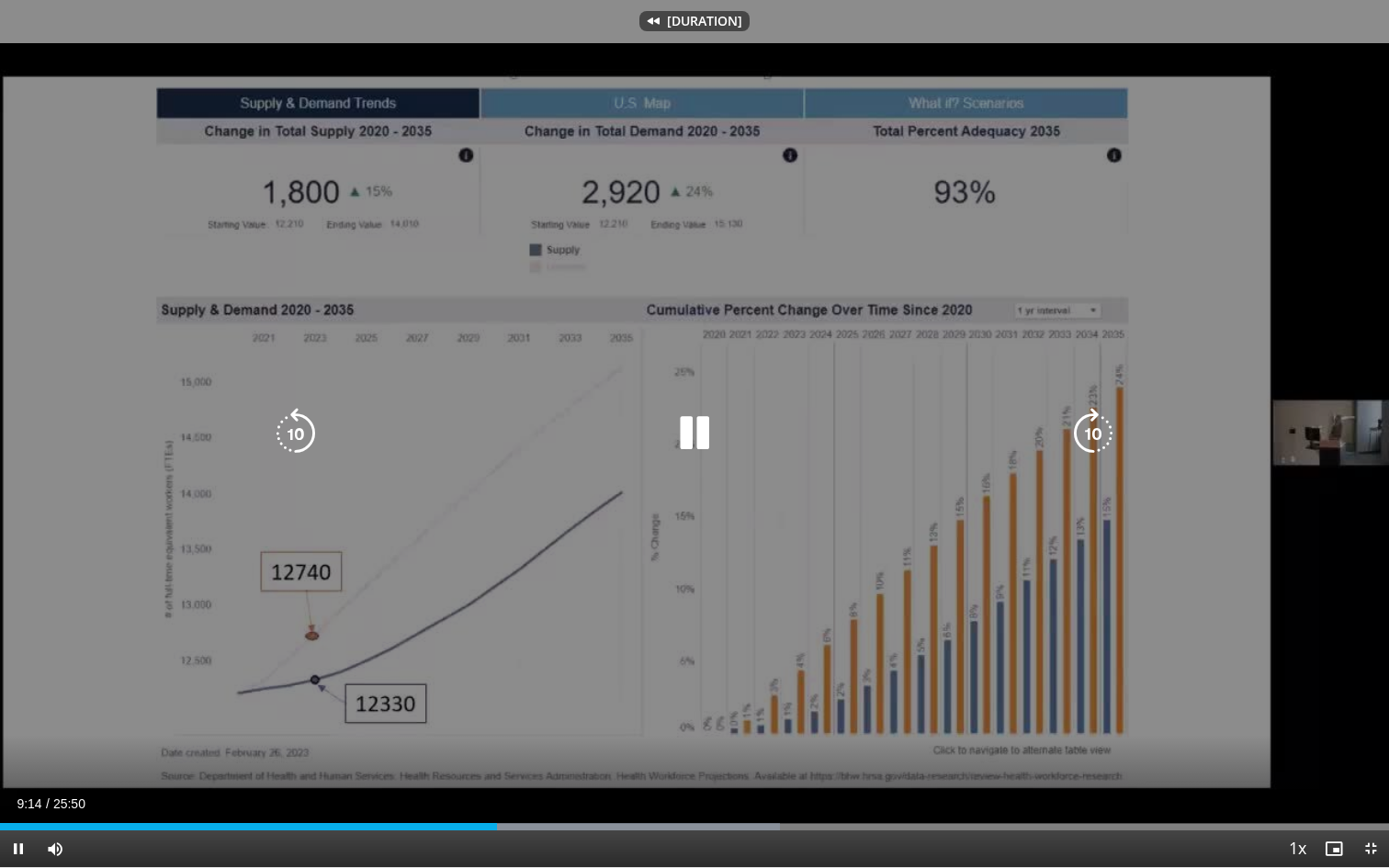 click at bounding box center (296, 434) 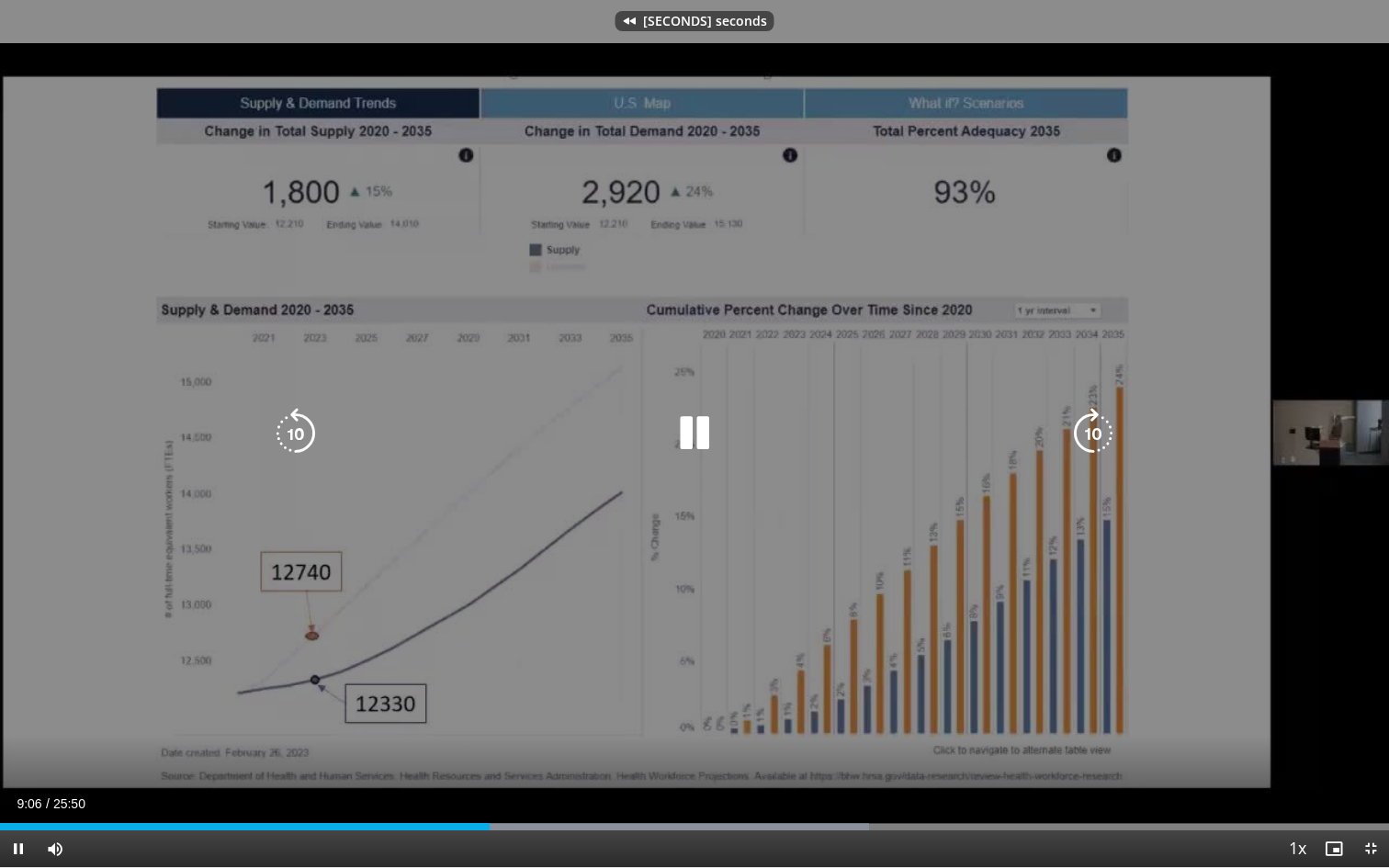 click at bounding box center [296, 434] 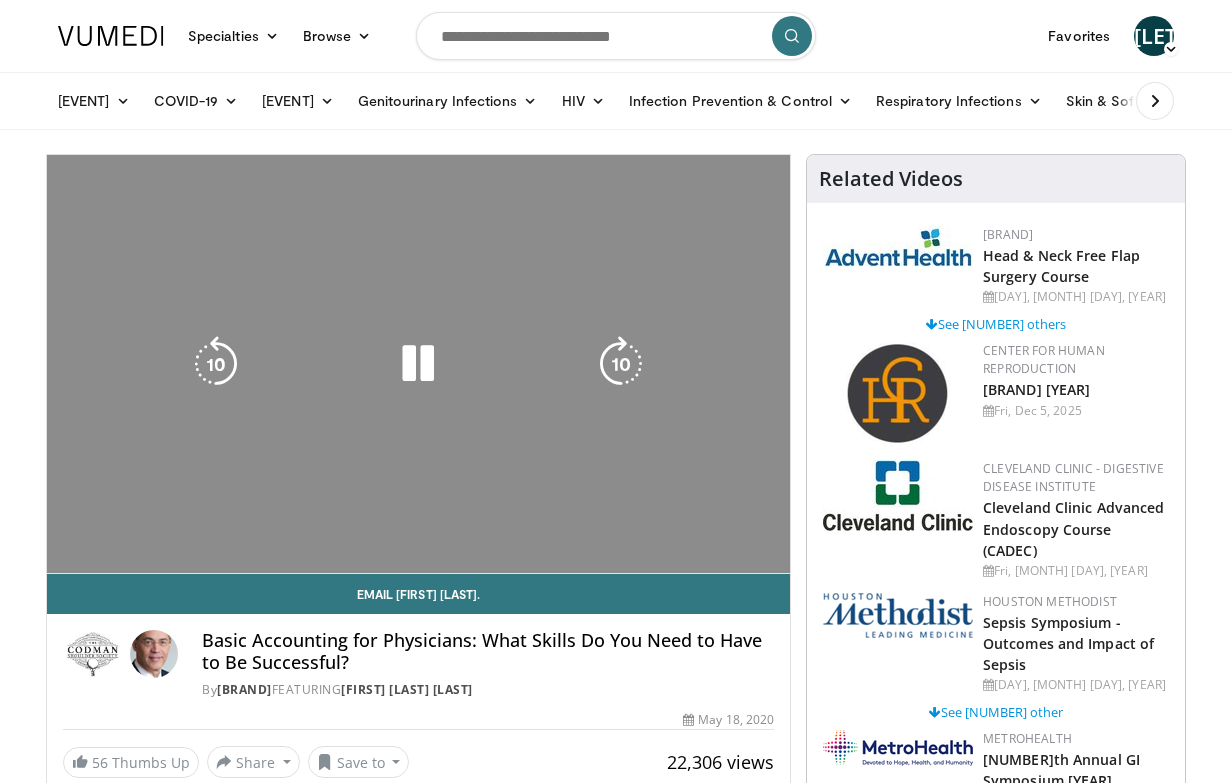 scroll, scrollTop: 0, scrollLeft: 0, axis: both 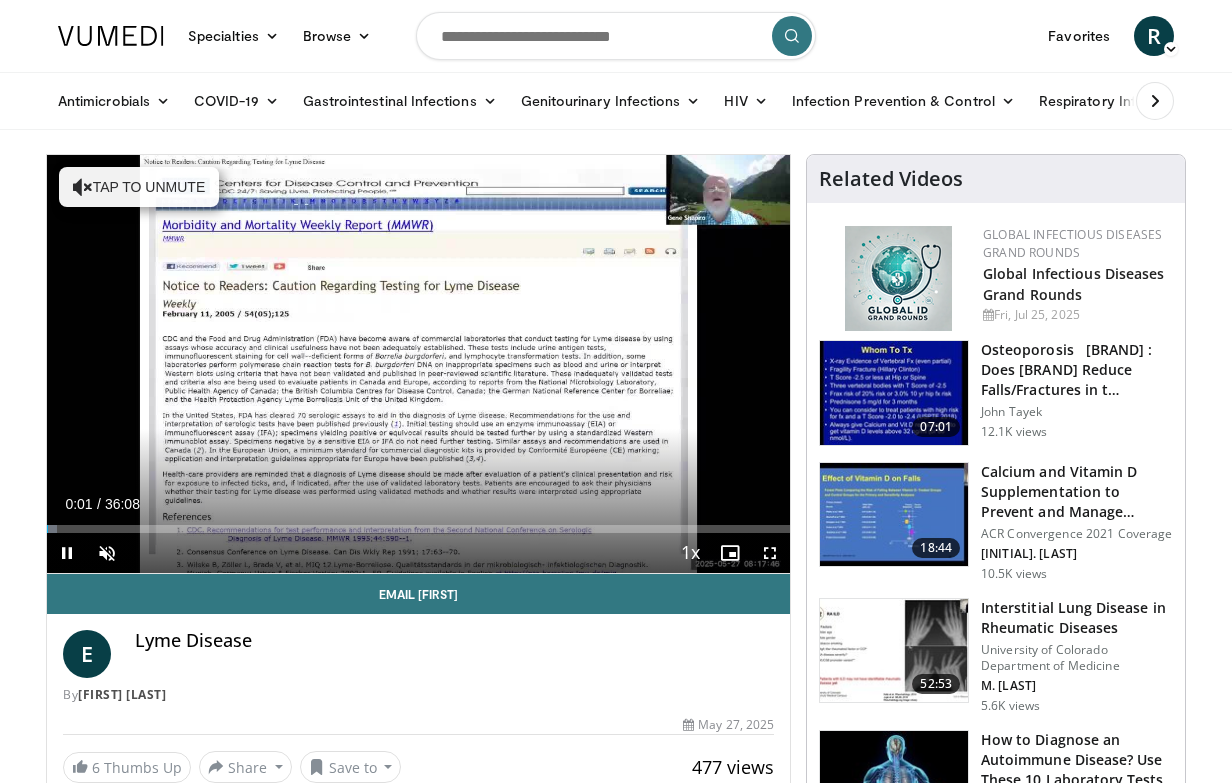 click at bounding box center (770, 553) 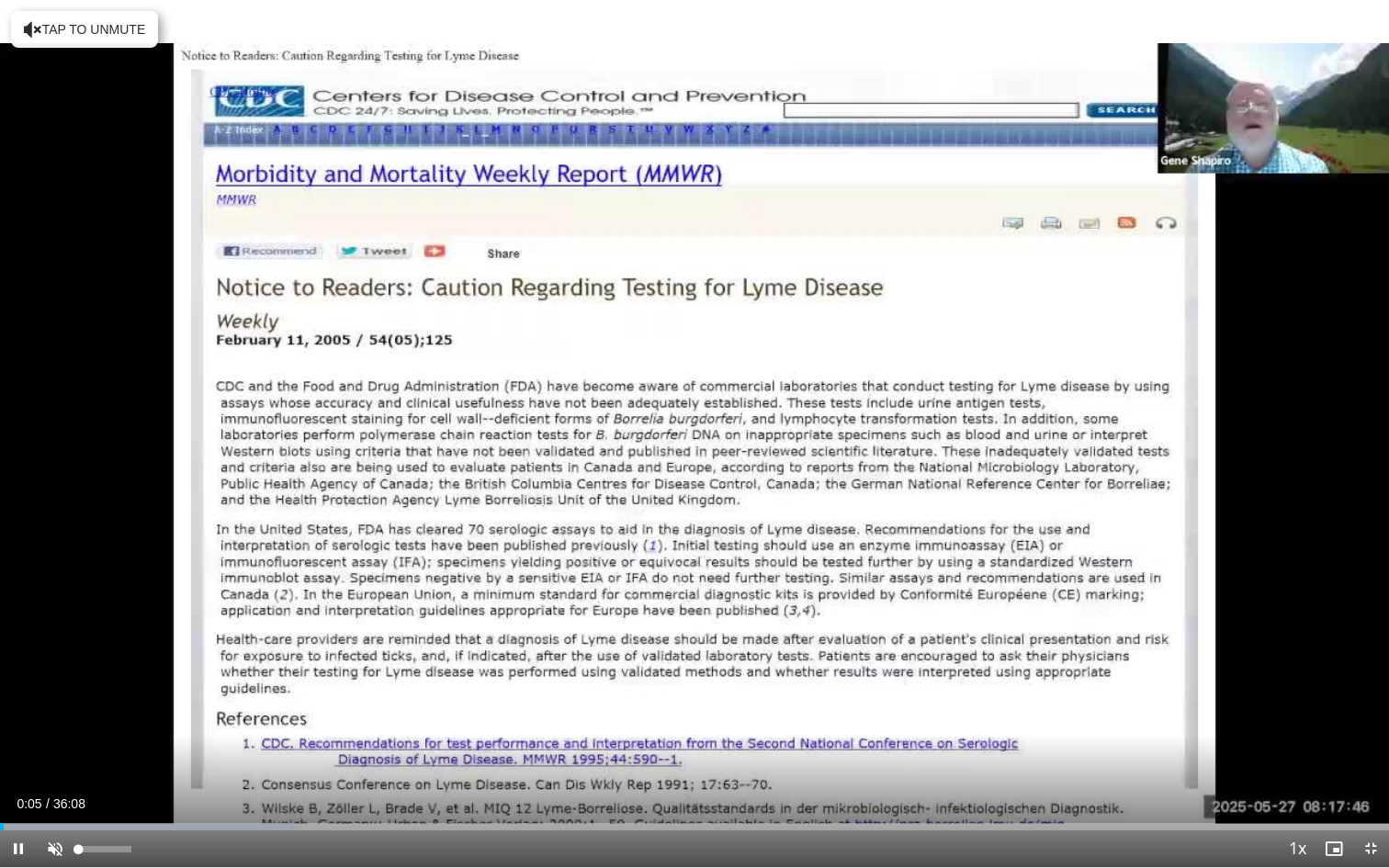 click at bounding box center (55, 849) 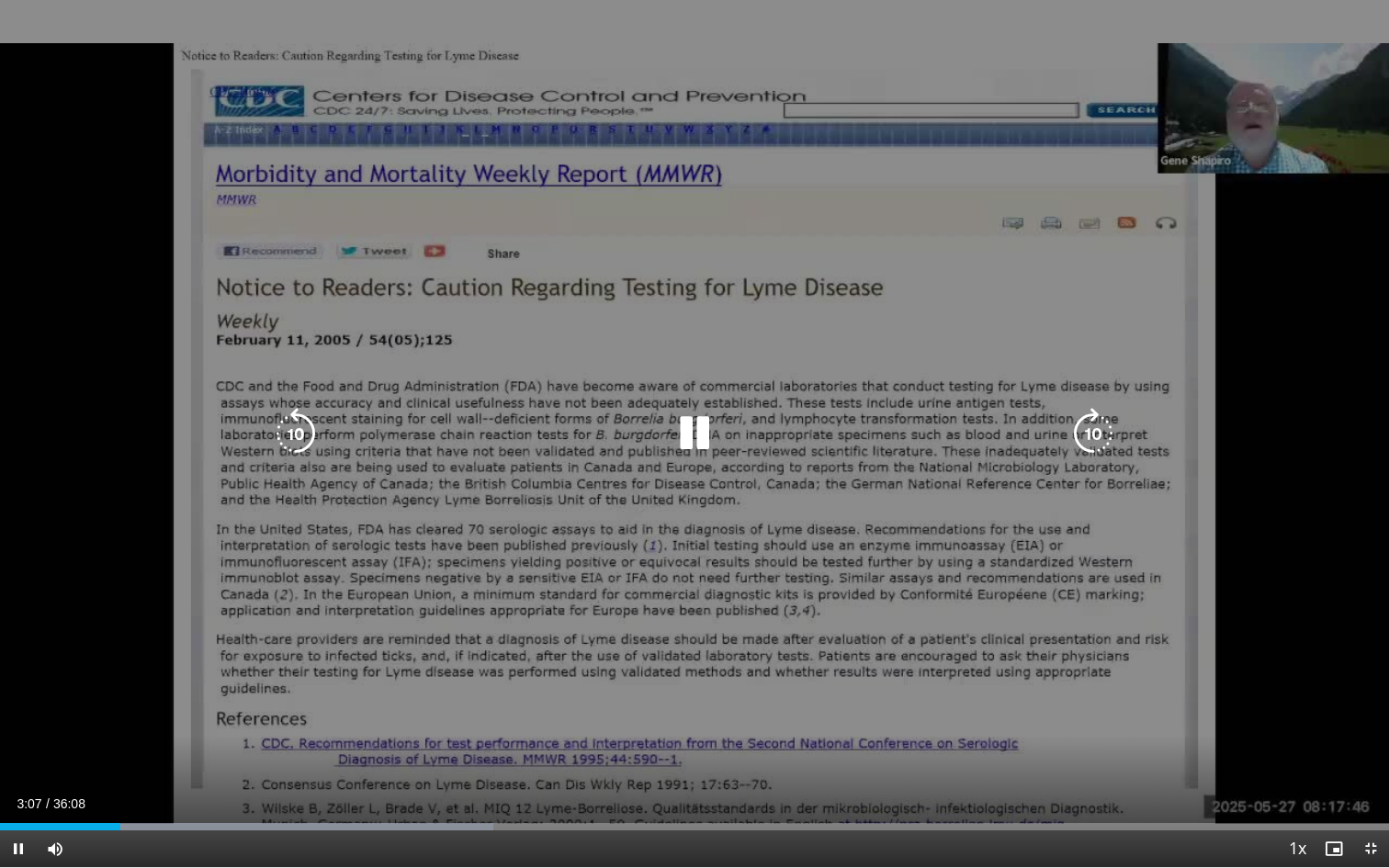 click at bounding box center [296, 434] 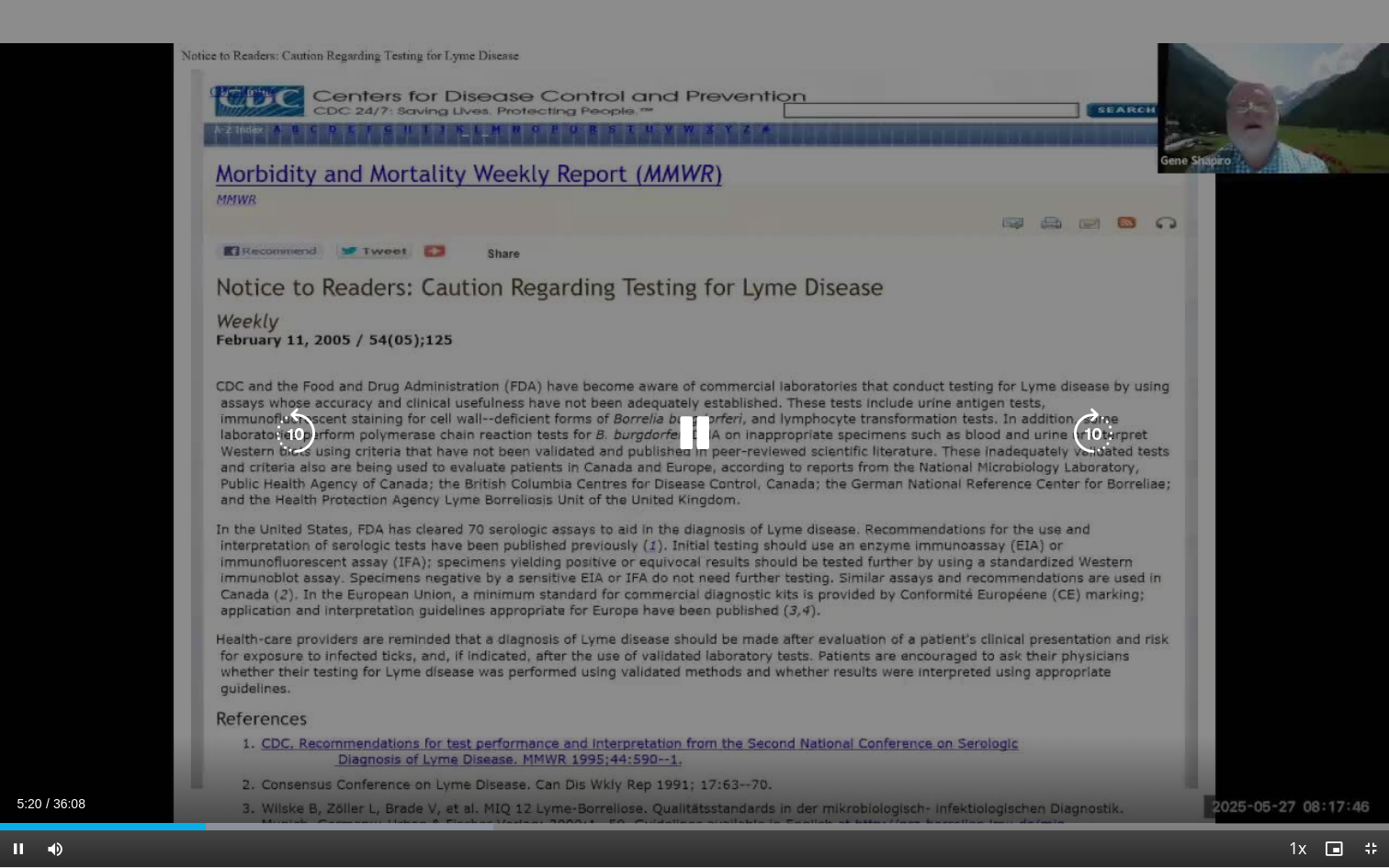 click at bounding box center [296, 434] 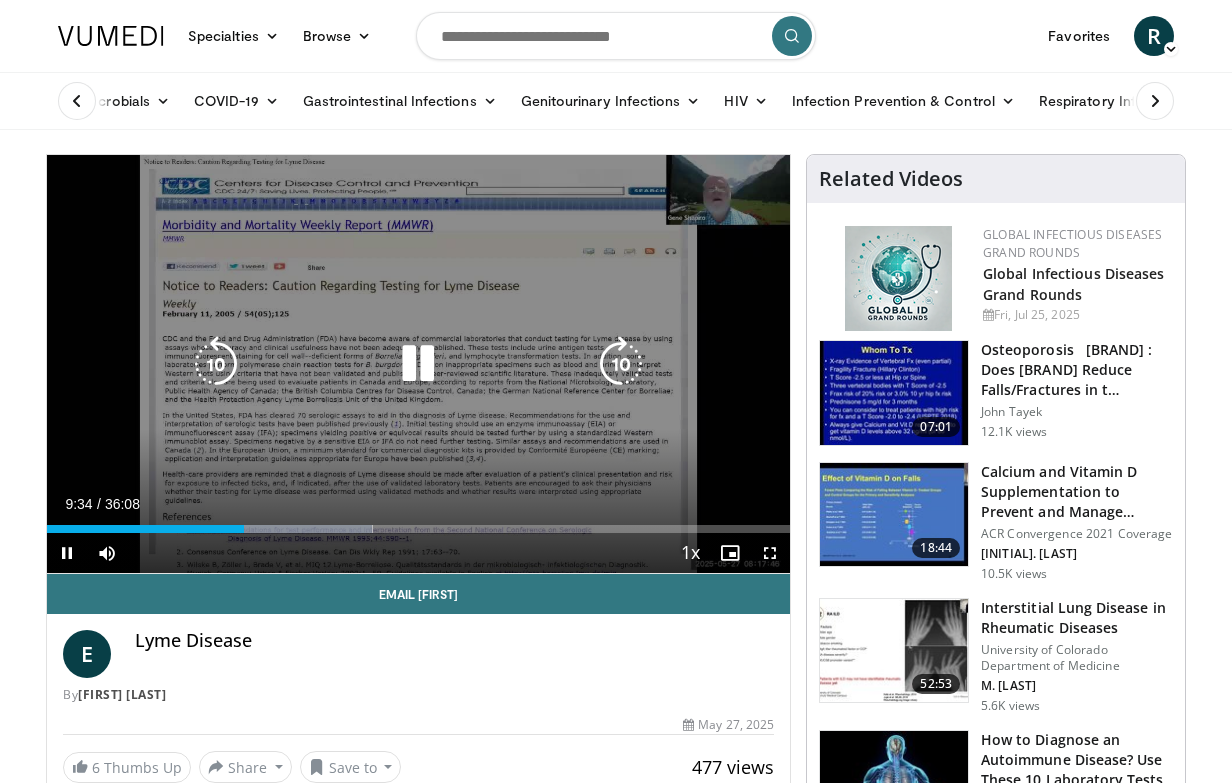 click at bounding box center (216, 364) 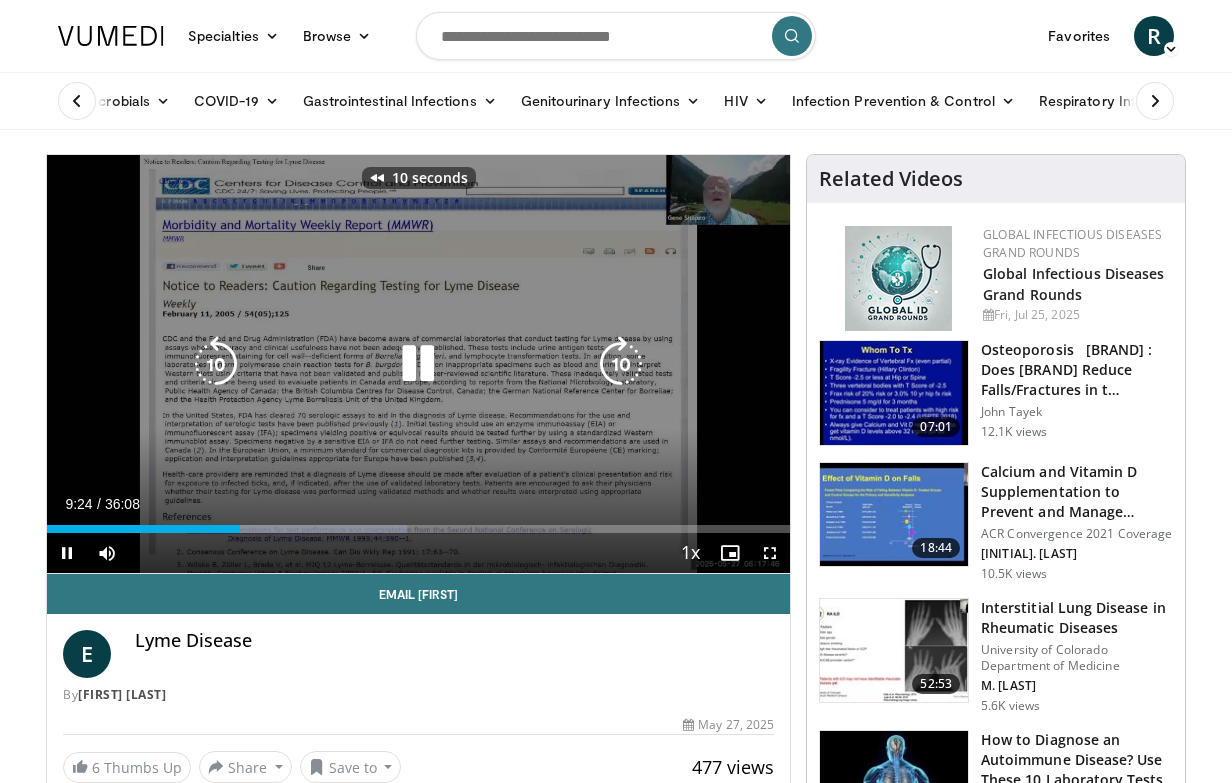 click at bounding box center [216, 364] 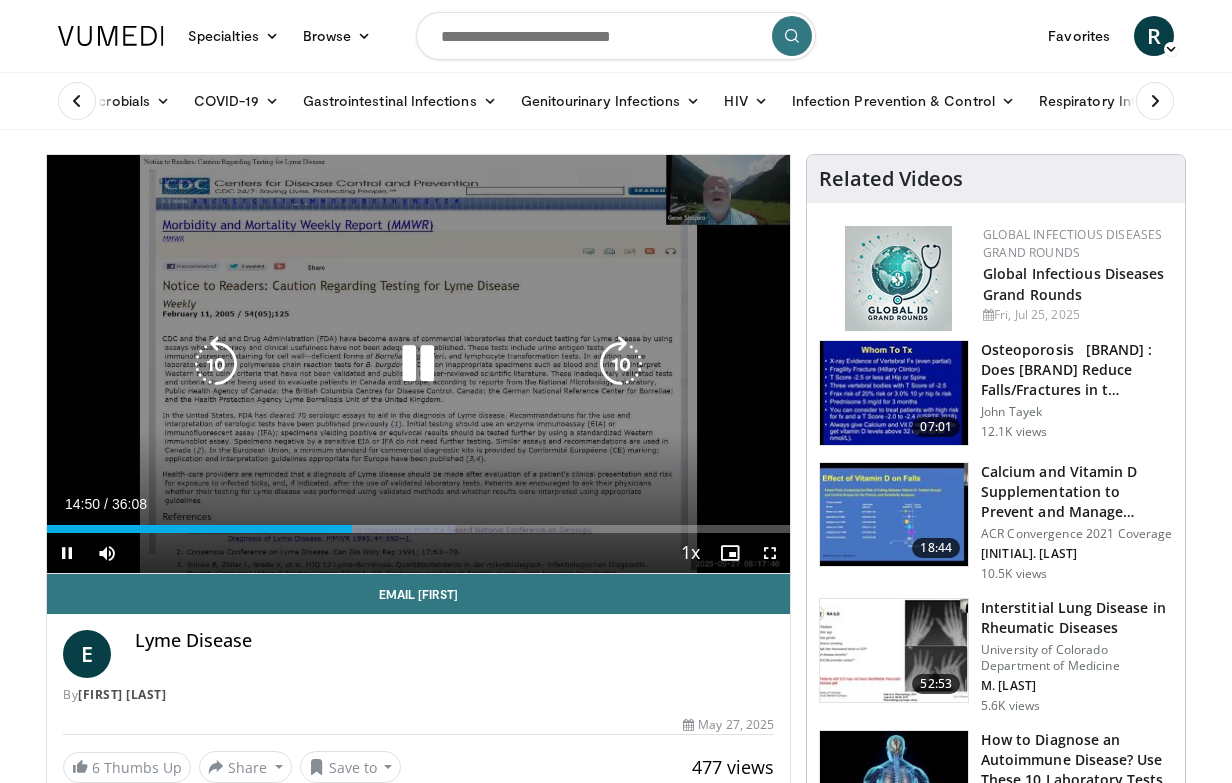 click at bounding box center [216, 364] 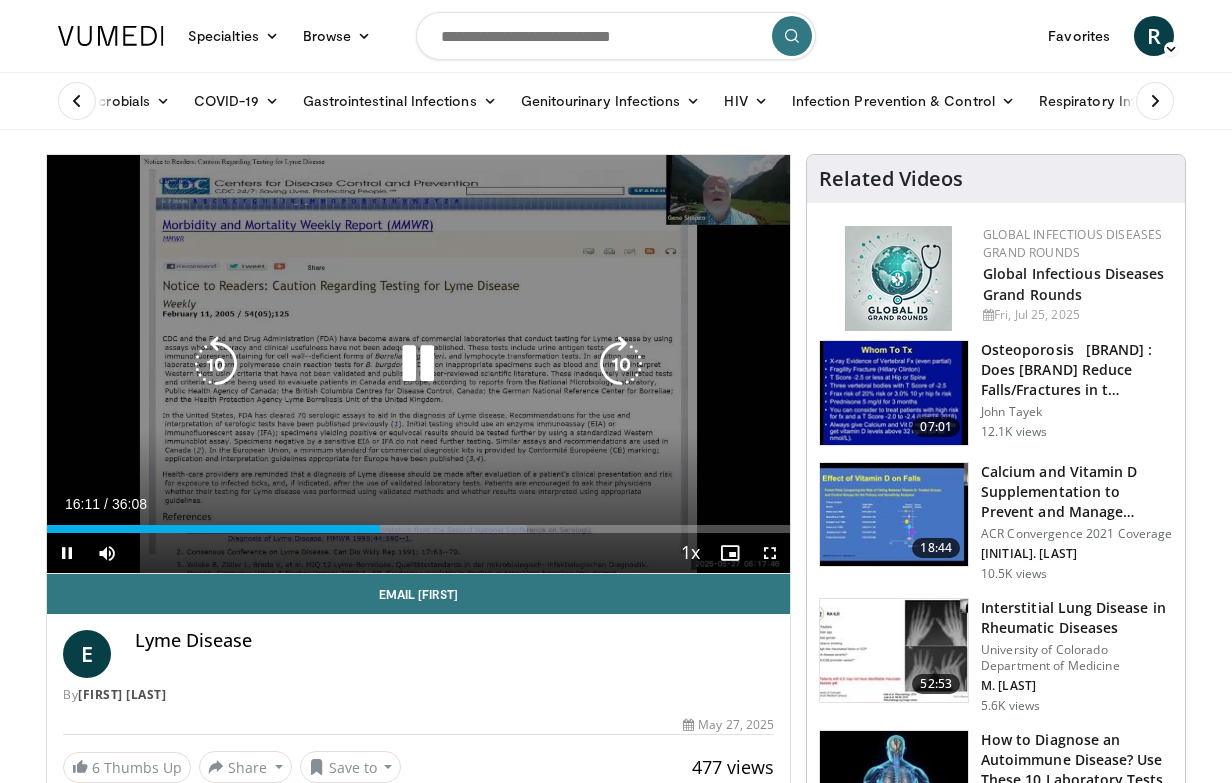 click at bounding box center [216, 364] 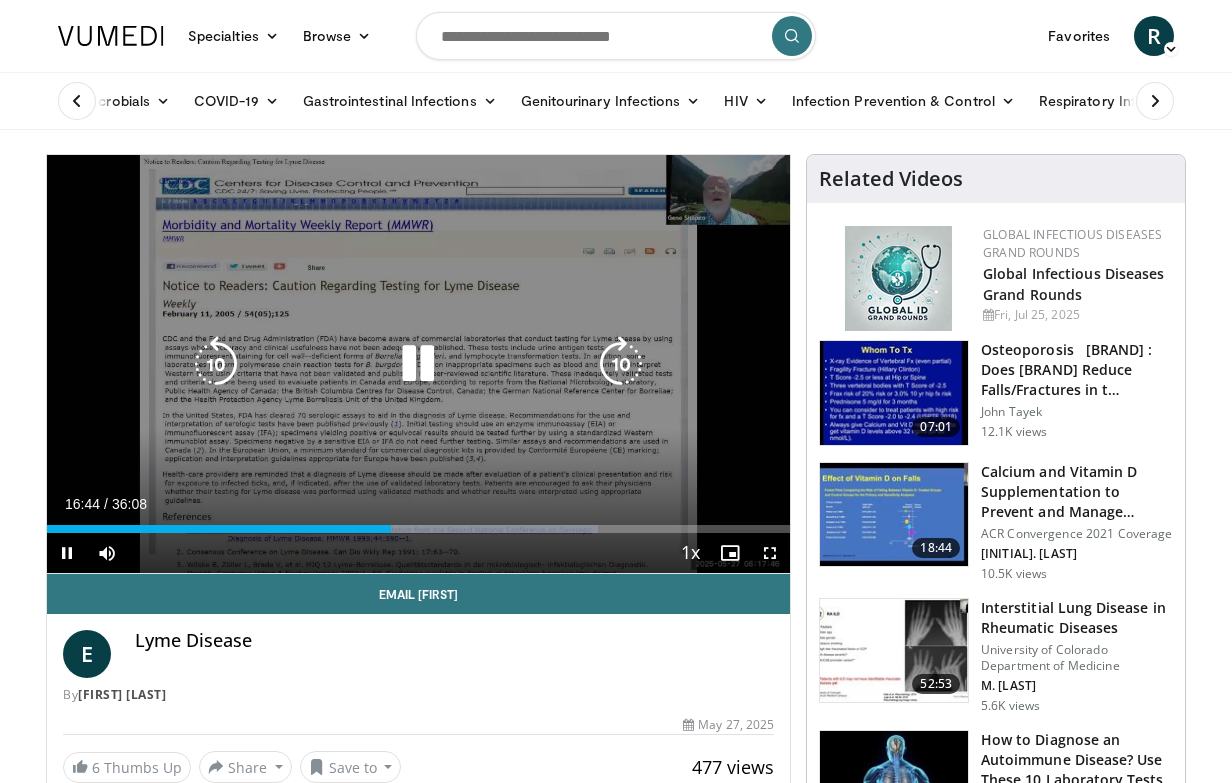 click at bounding box center [216, 364] 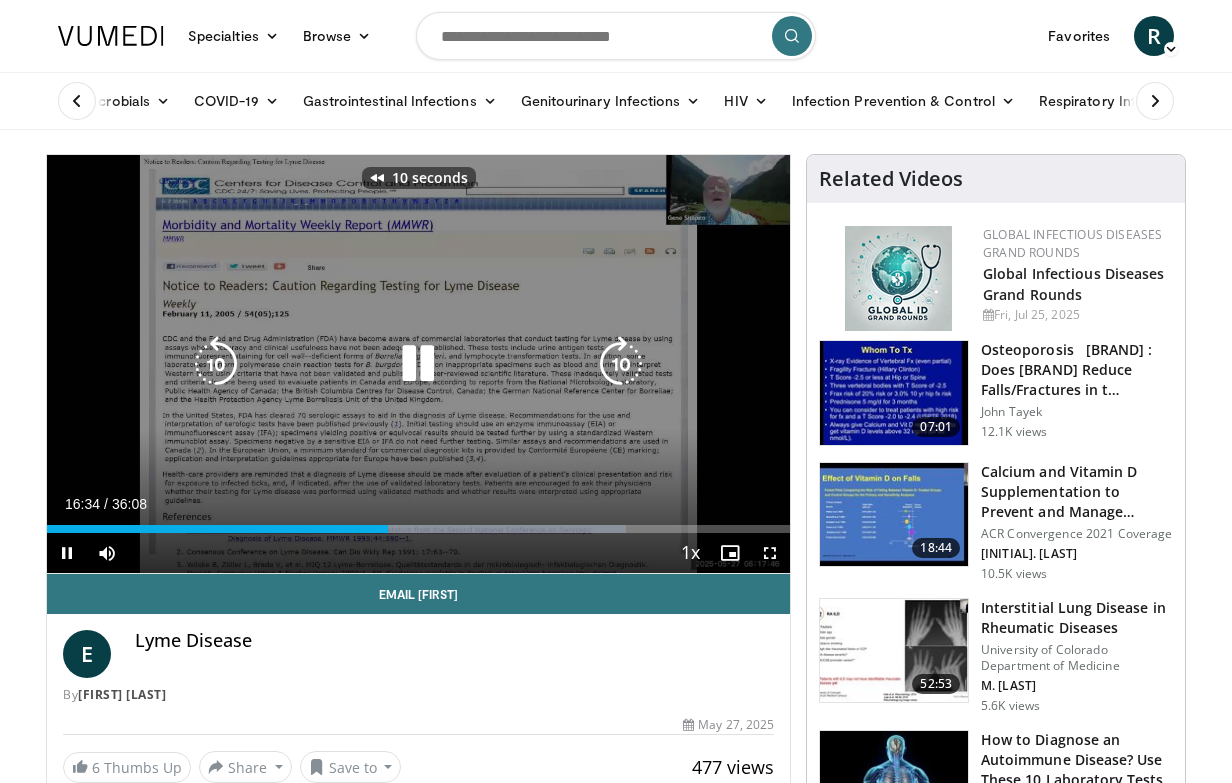 click at bounding box center (216, 364) 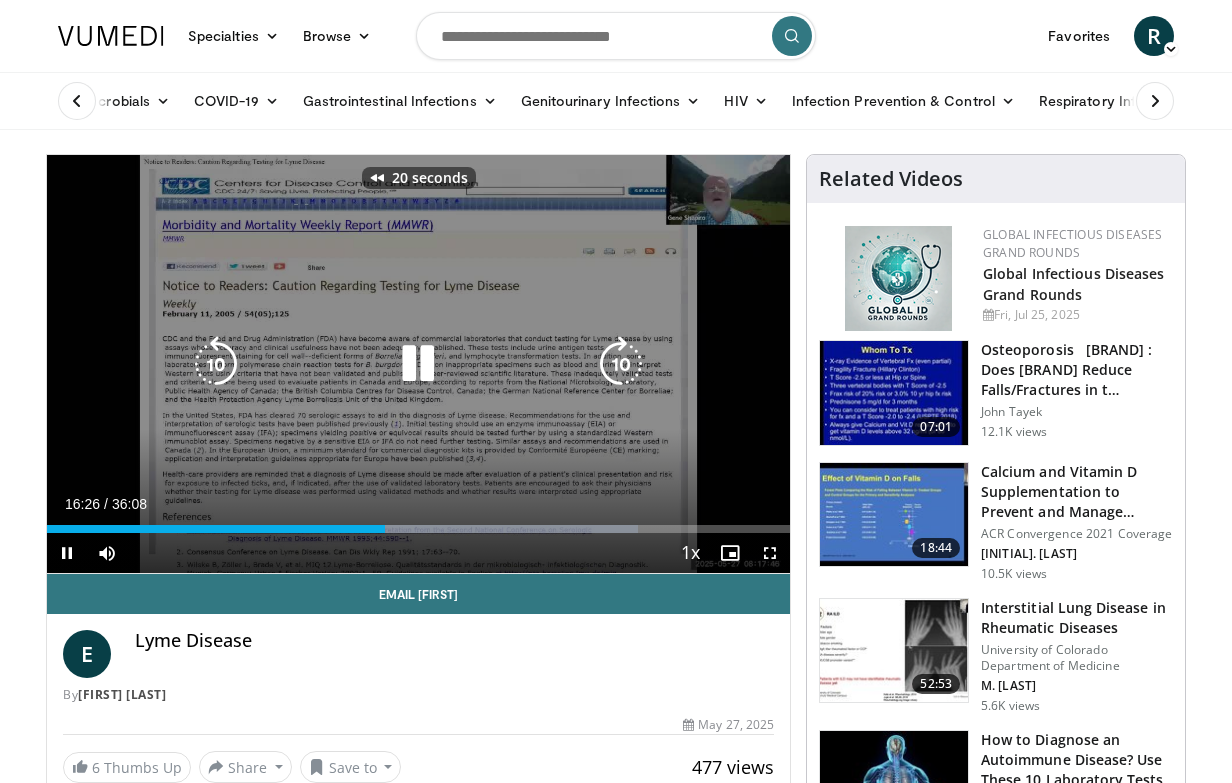 click at bounding box center [216, 364] 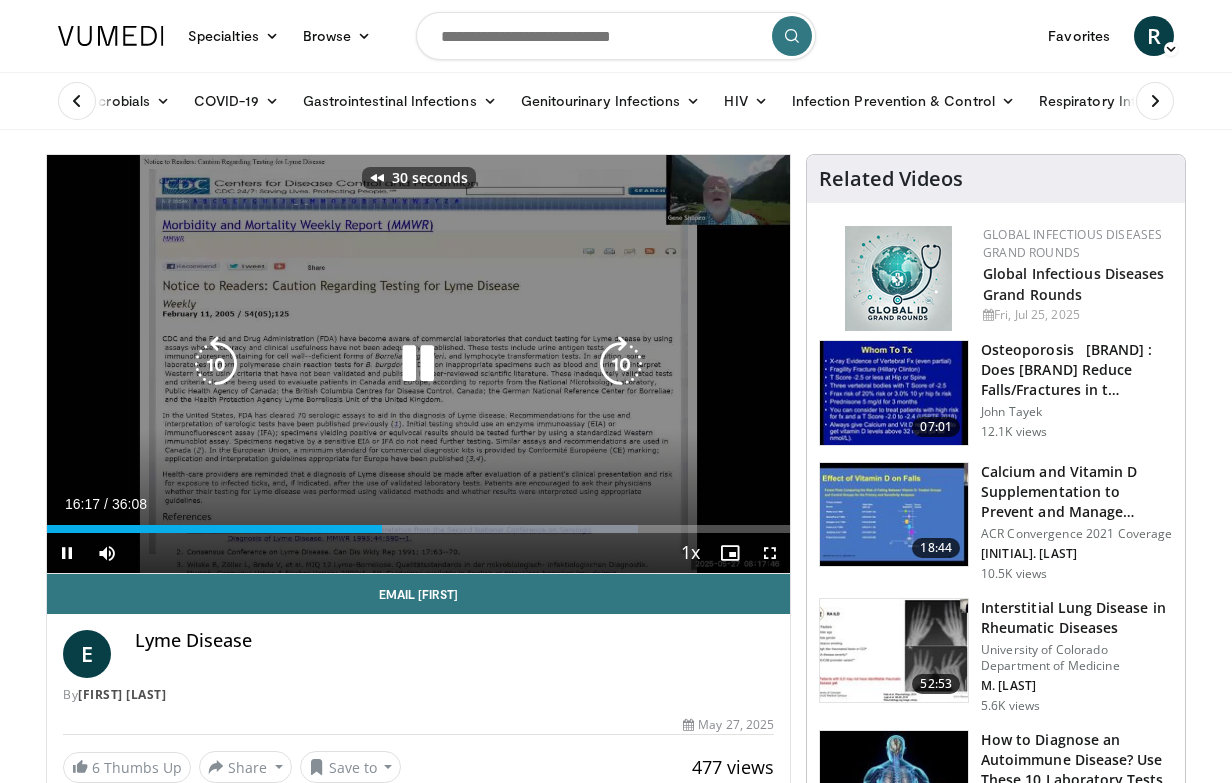 click at bounding box center [216, 364] 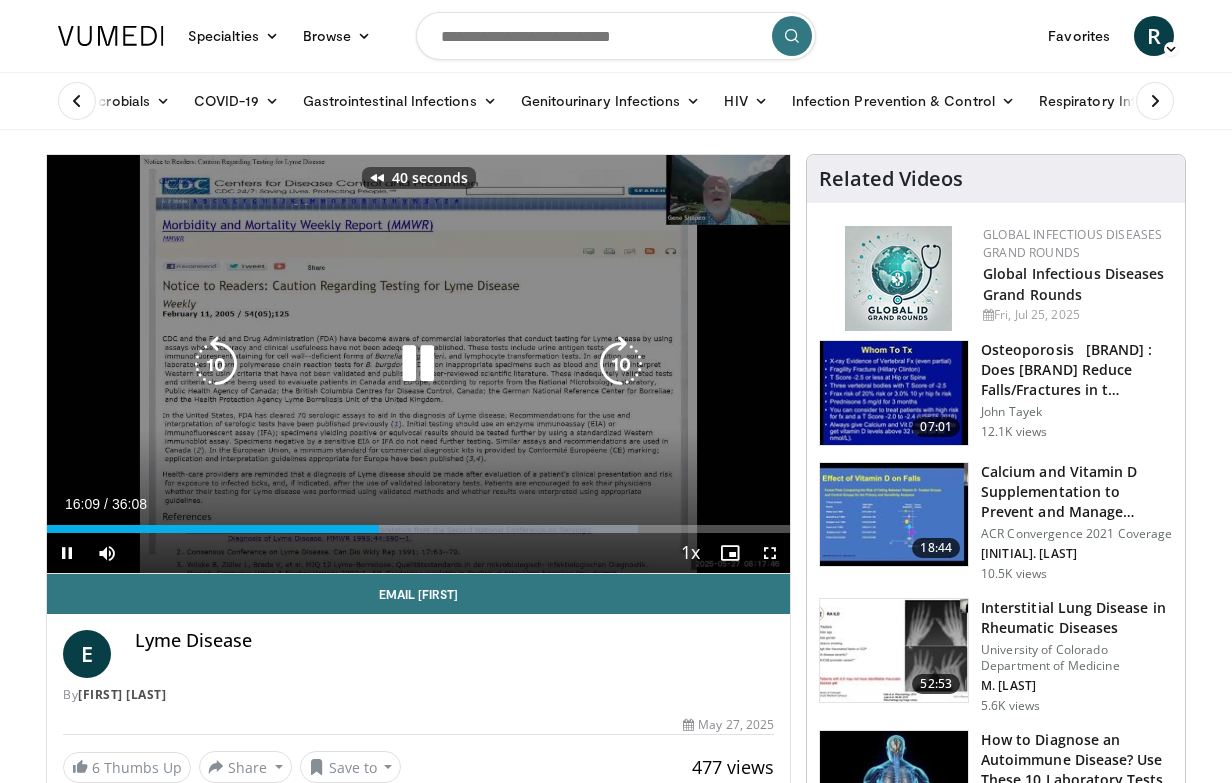 click at bounding box center [216, 364] 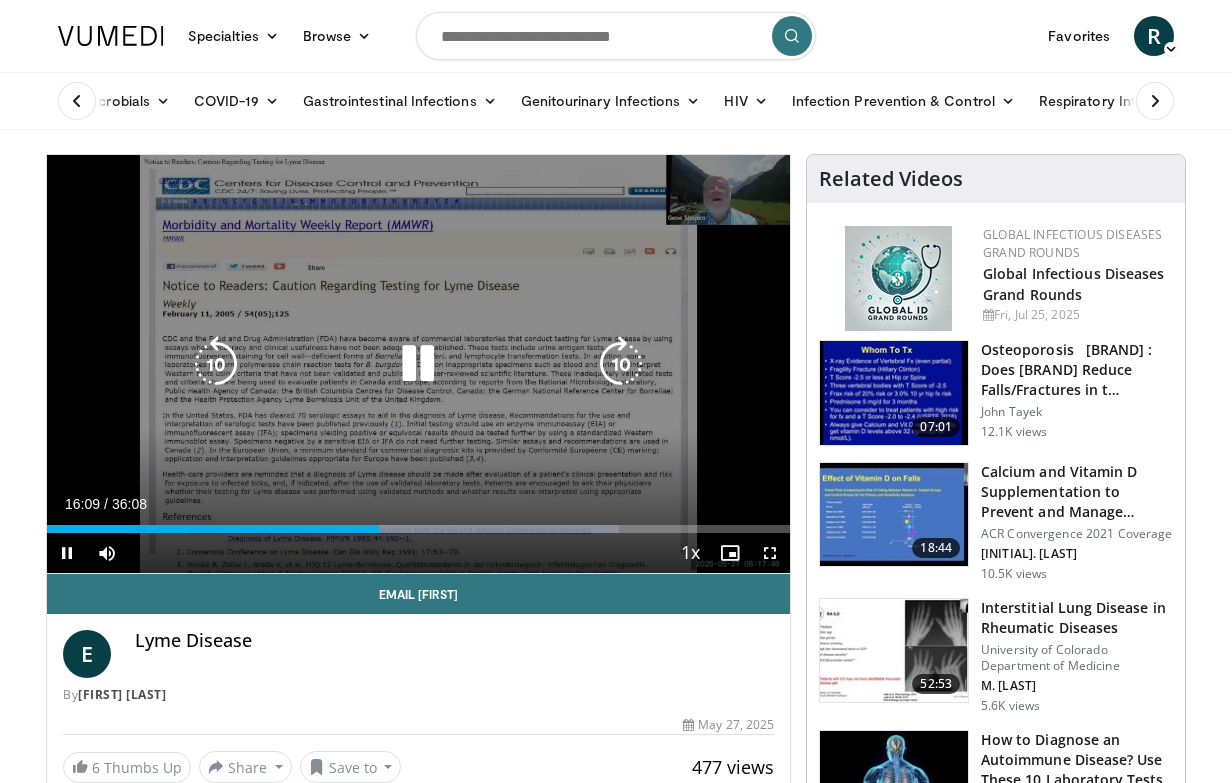 click at bounding box center (621, 364) 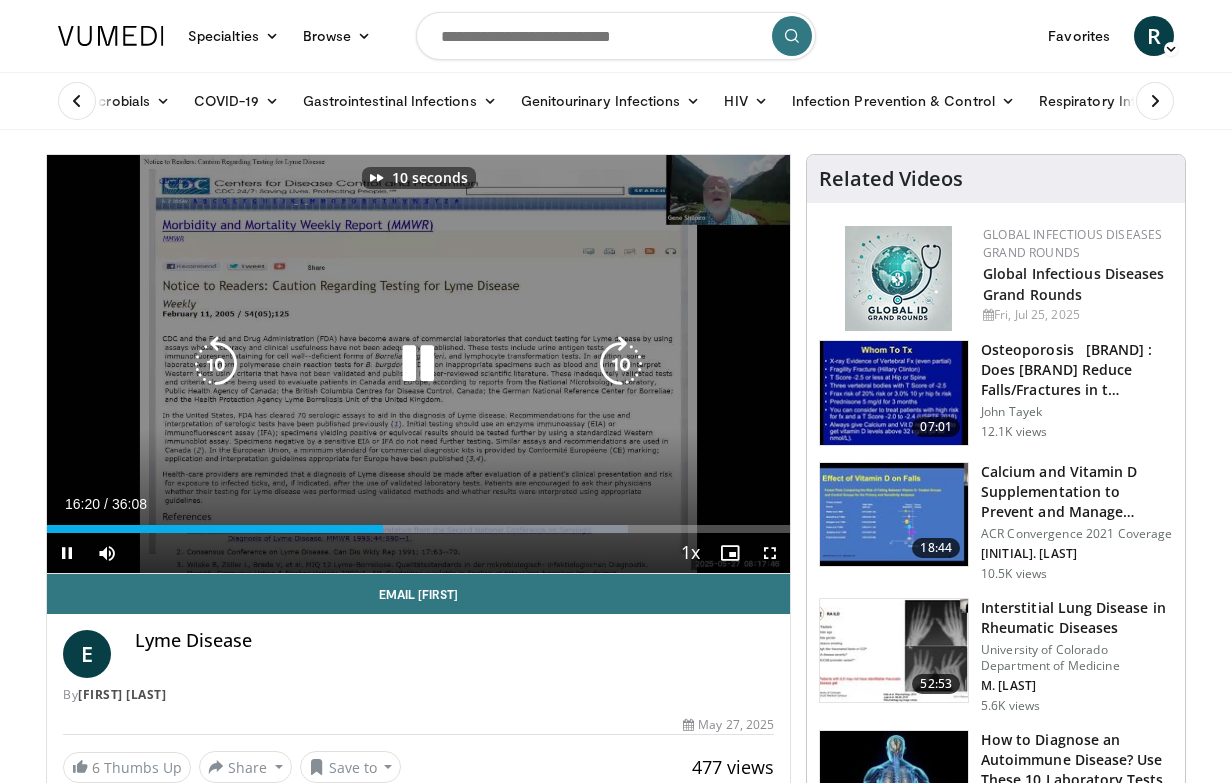 click at bounding box center (621, 364) 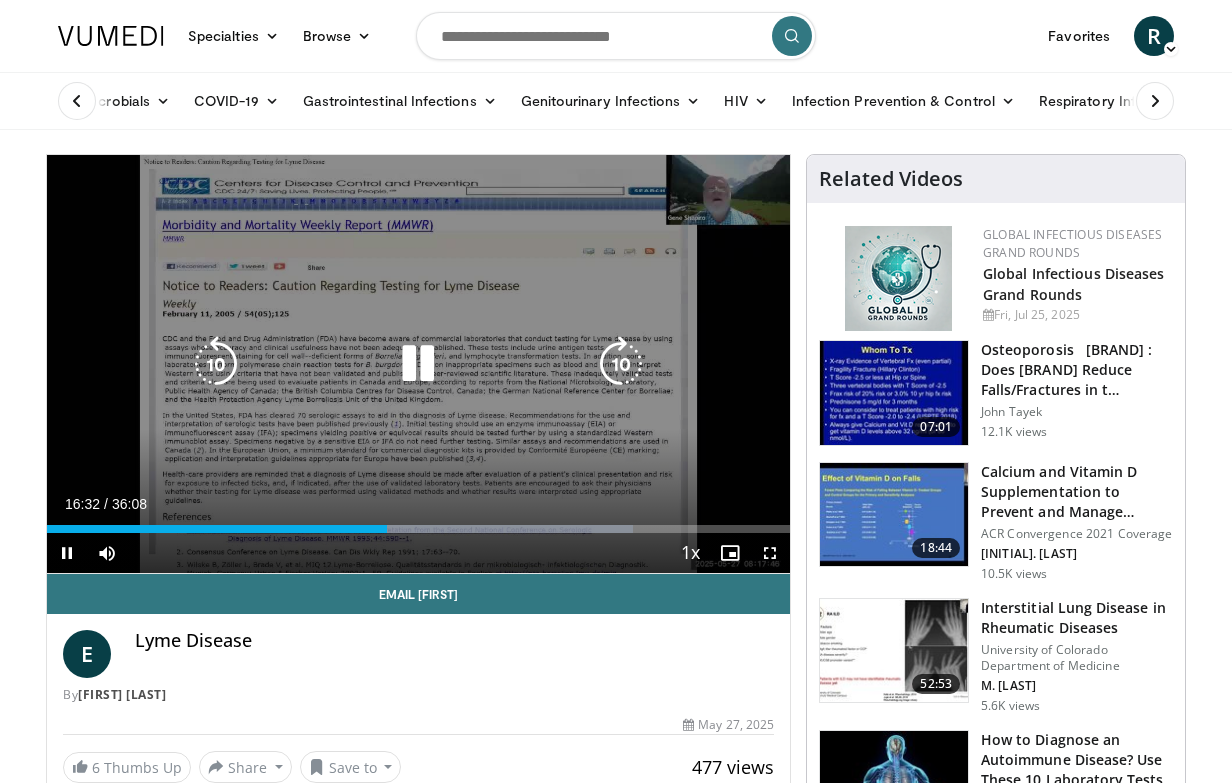 click at bounding box center (621, 364) 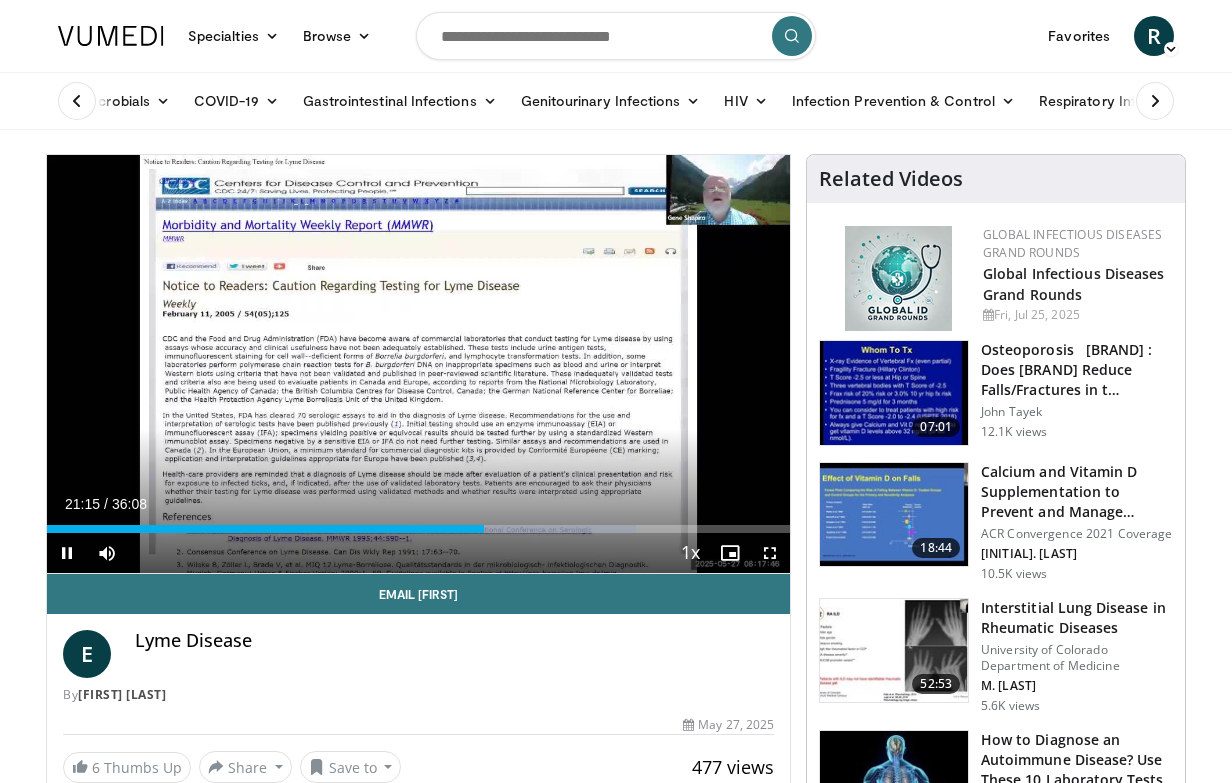 click at bounding box center [67, 553] 